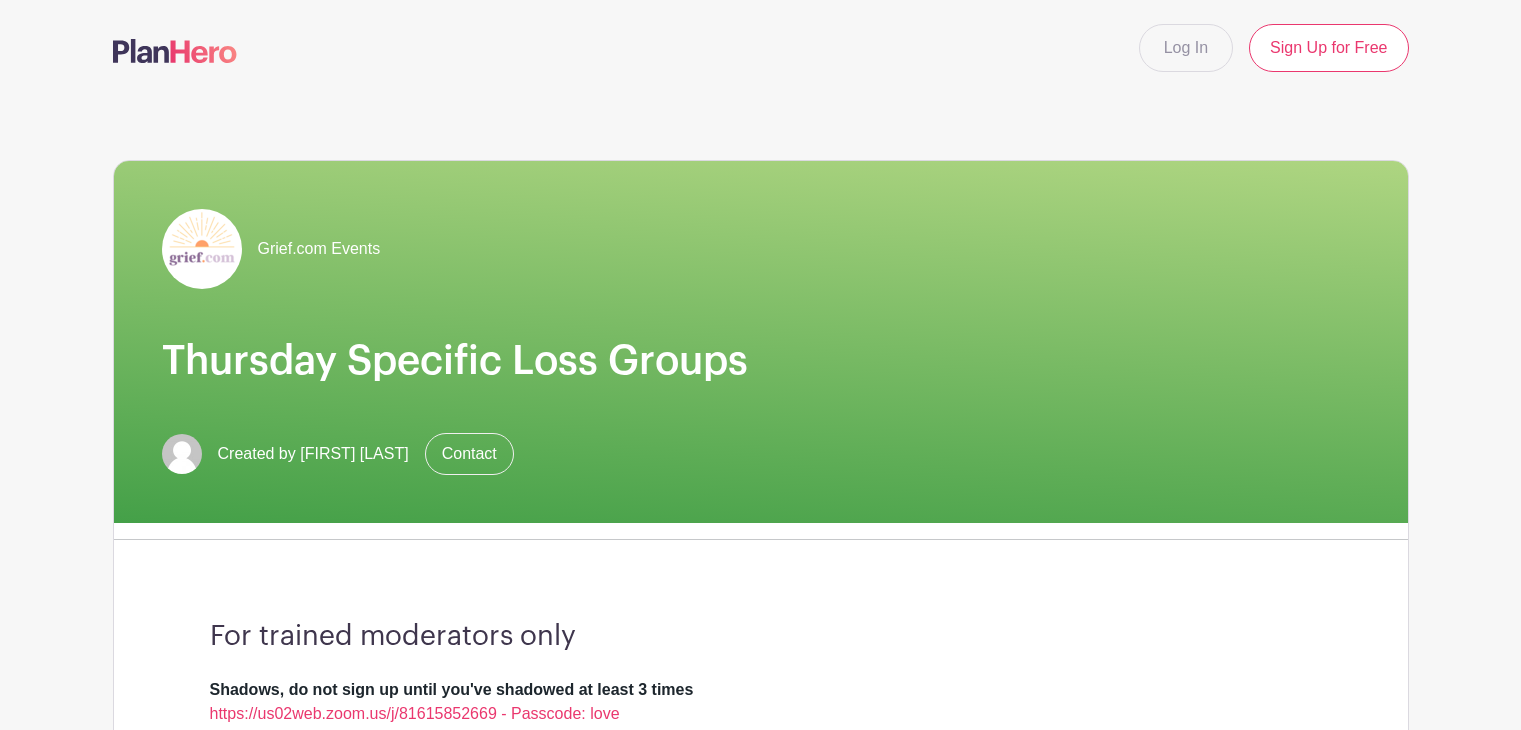 scroll, scrollTop: 0, scrollLeft: 0, axis: both 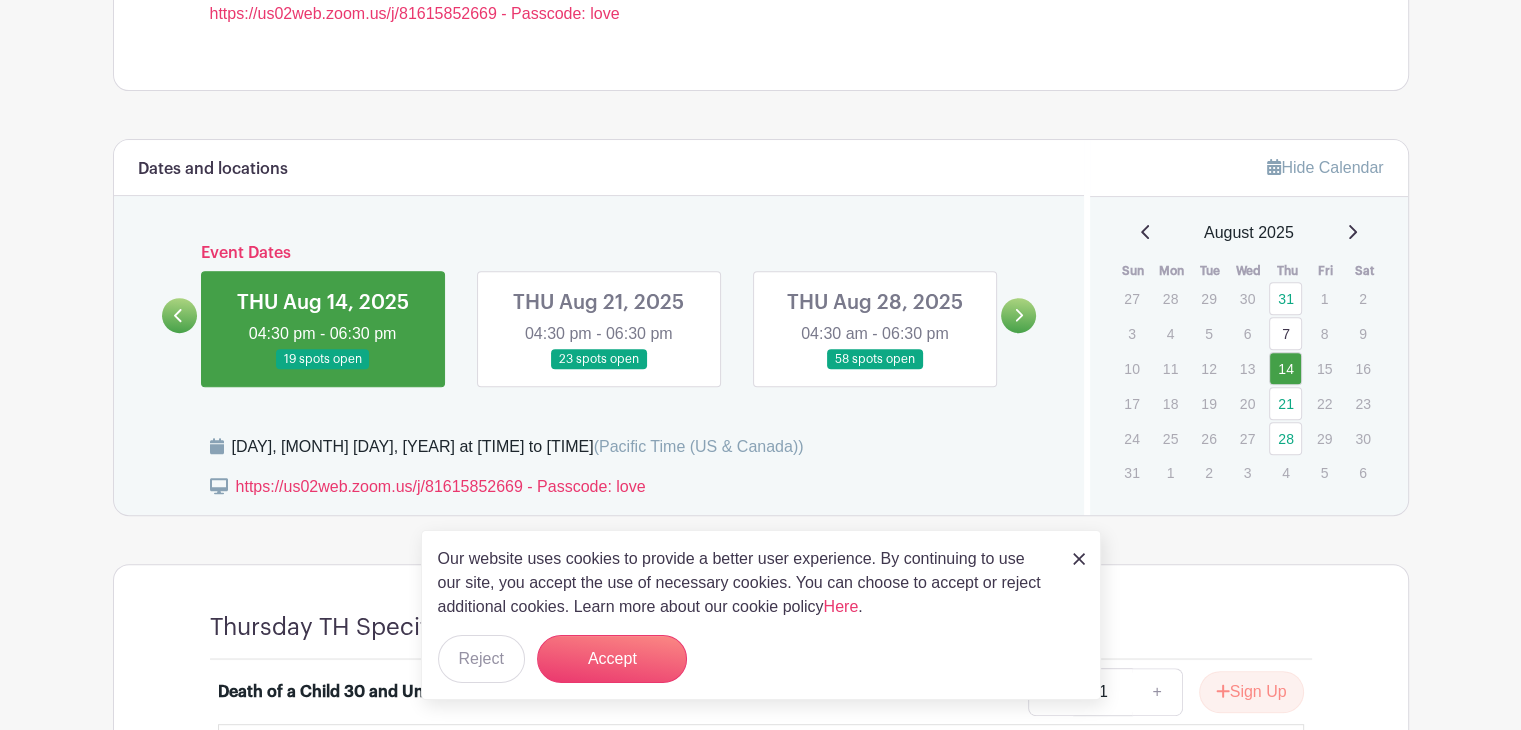 click at bounding box center (323, 370) 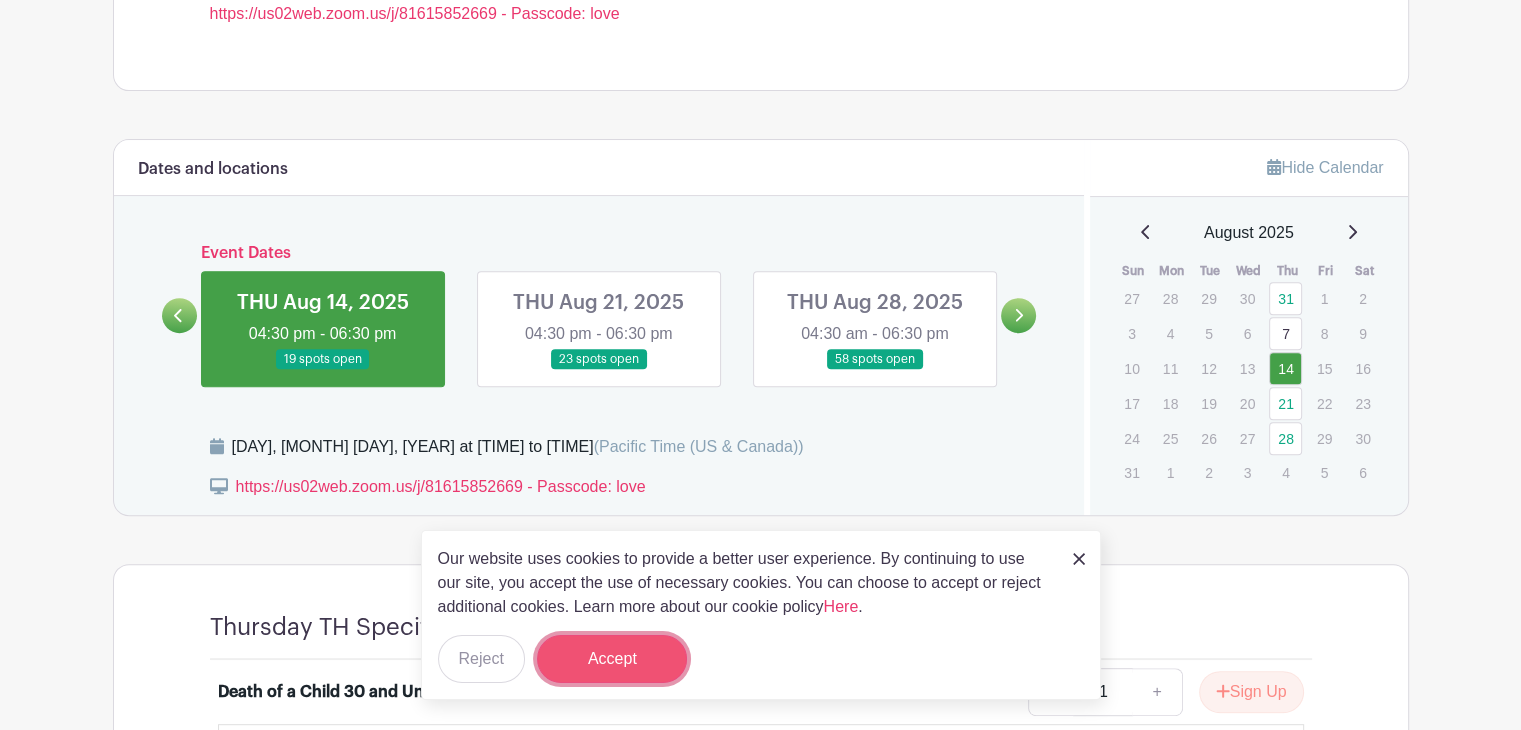 click on "Accept" at bounding box center (612, 659) 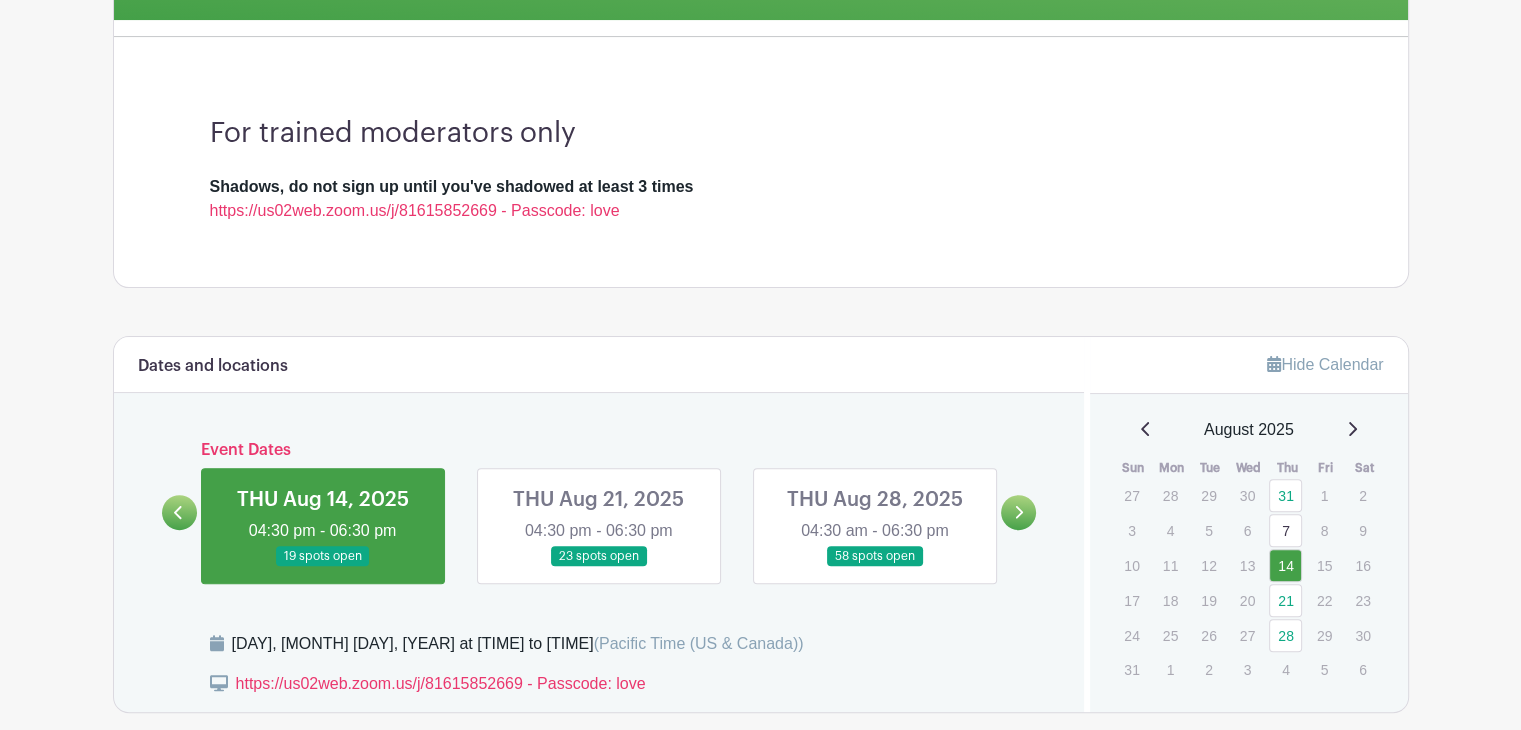 scroll, scrollTop: 500, scrollLeft: 0, axis: vertical 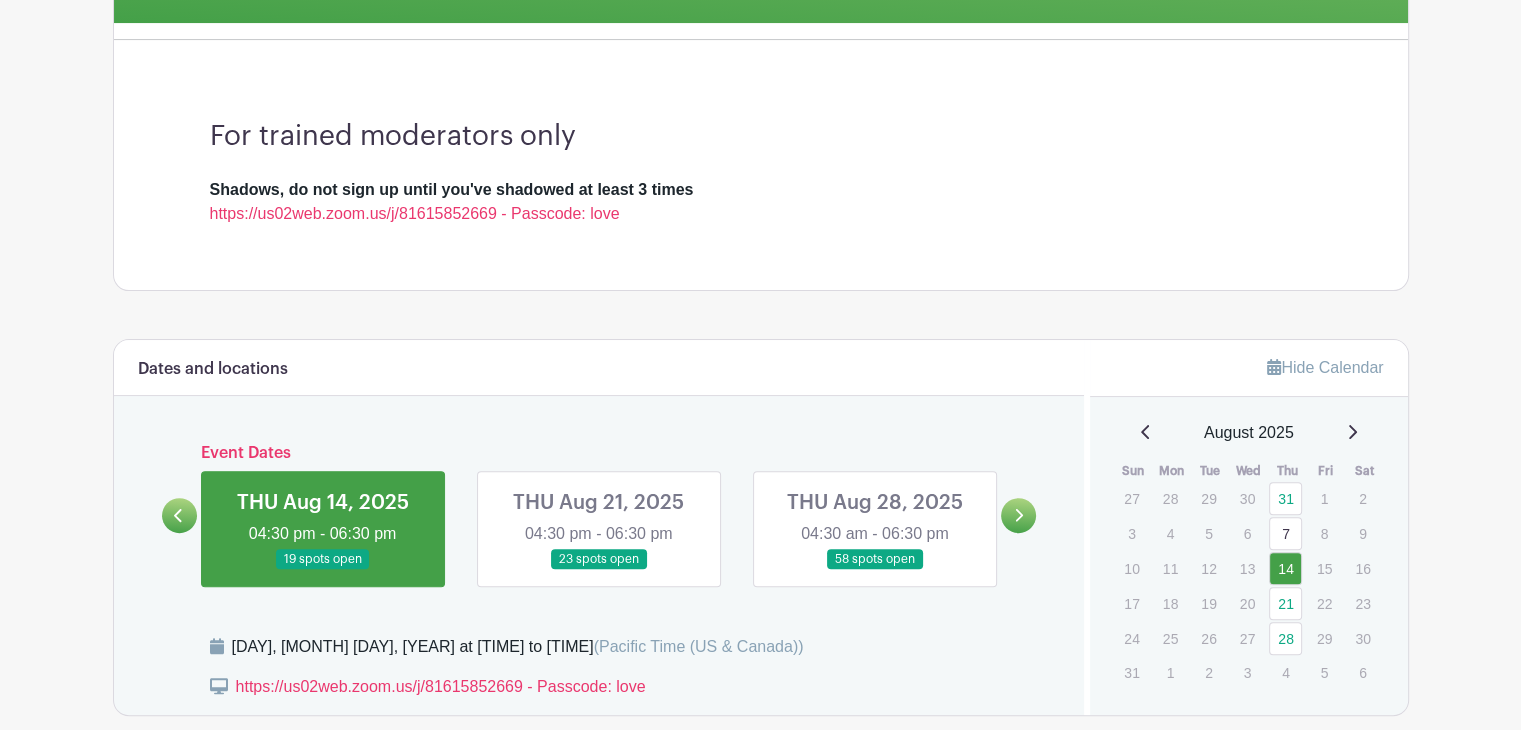 click at bounding box center (599, 570) 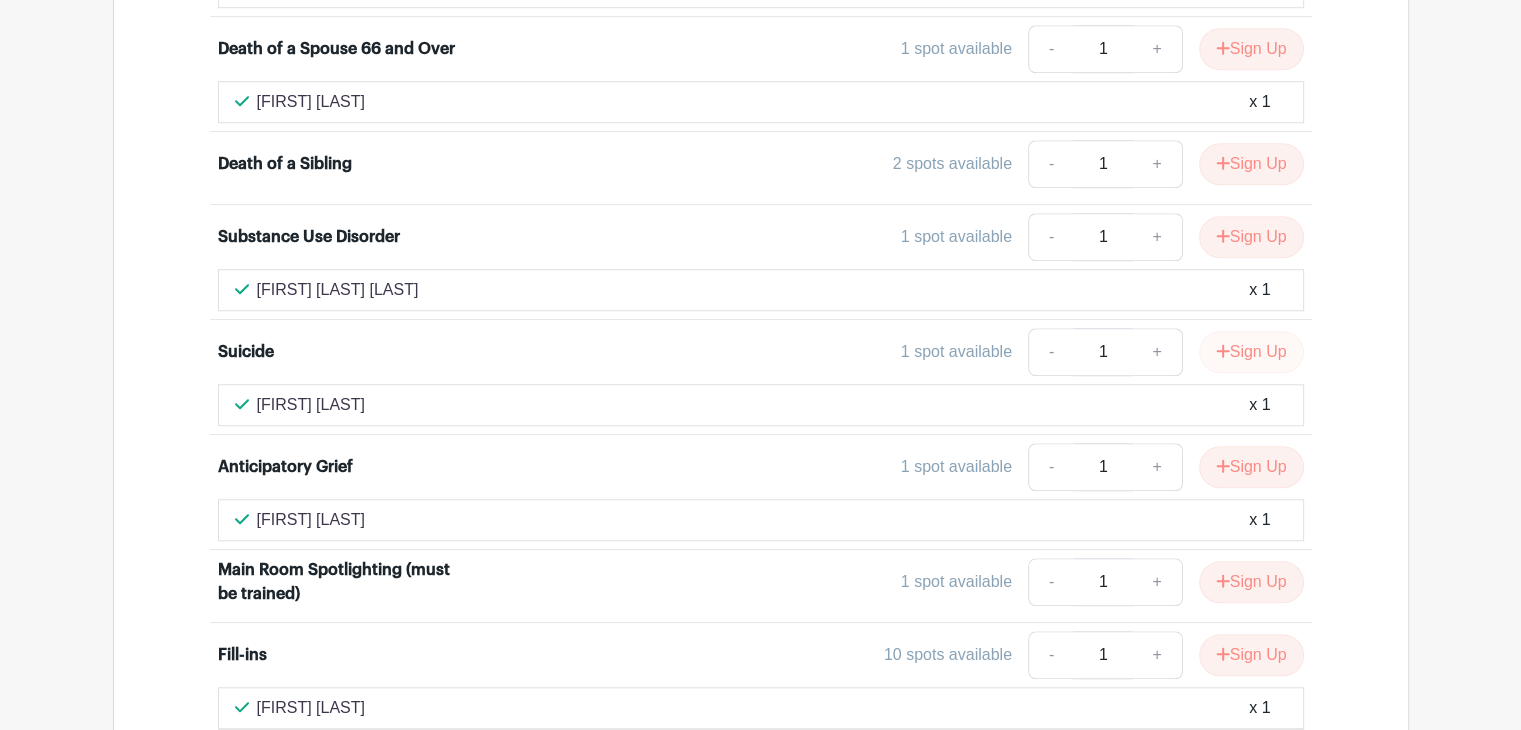 scroll, scrollTop: 1400, scrollLeft: 0, axis: vertical 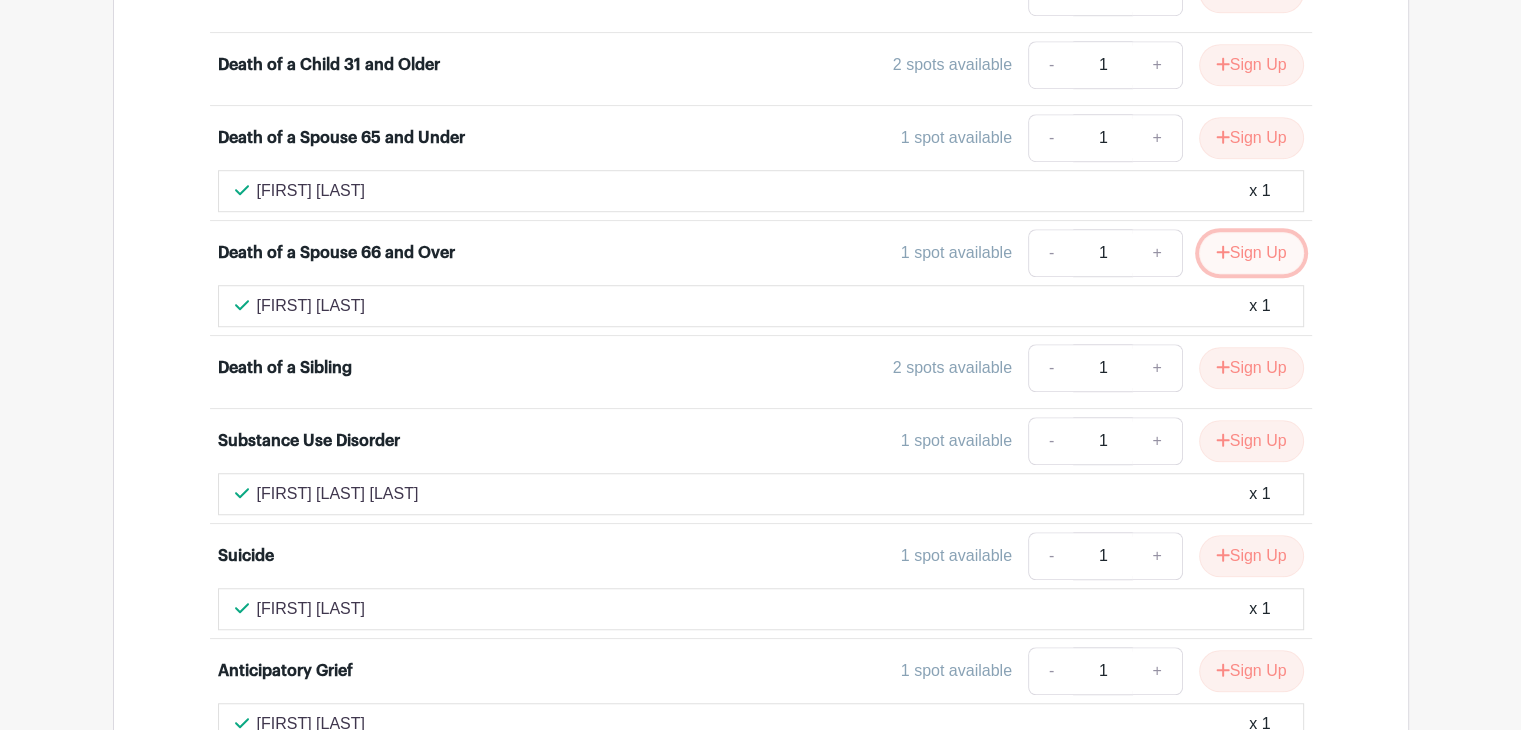click on "Sign Up" at bounding box center [1251, 253] 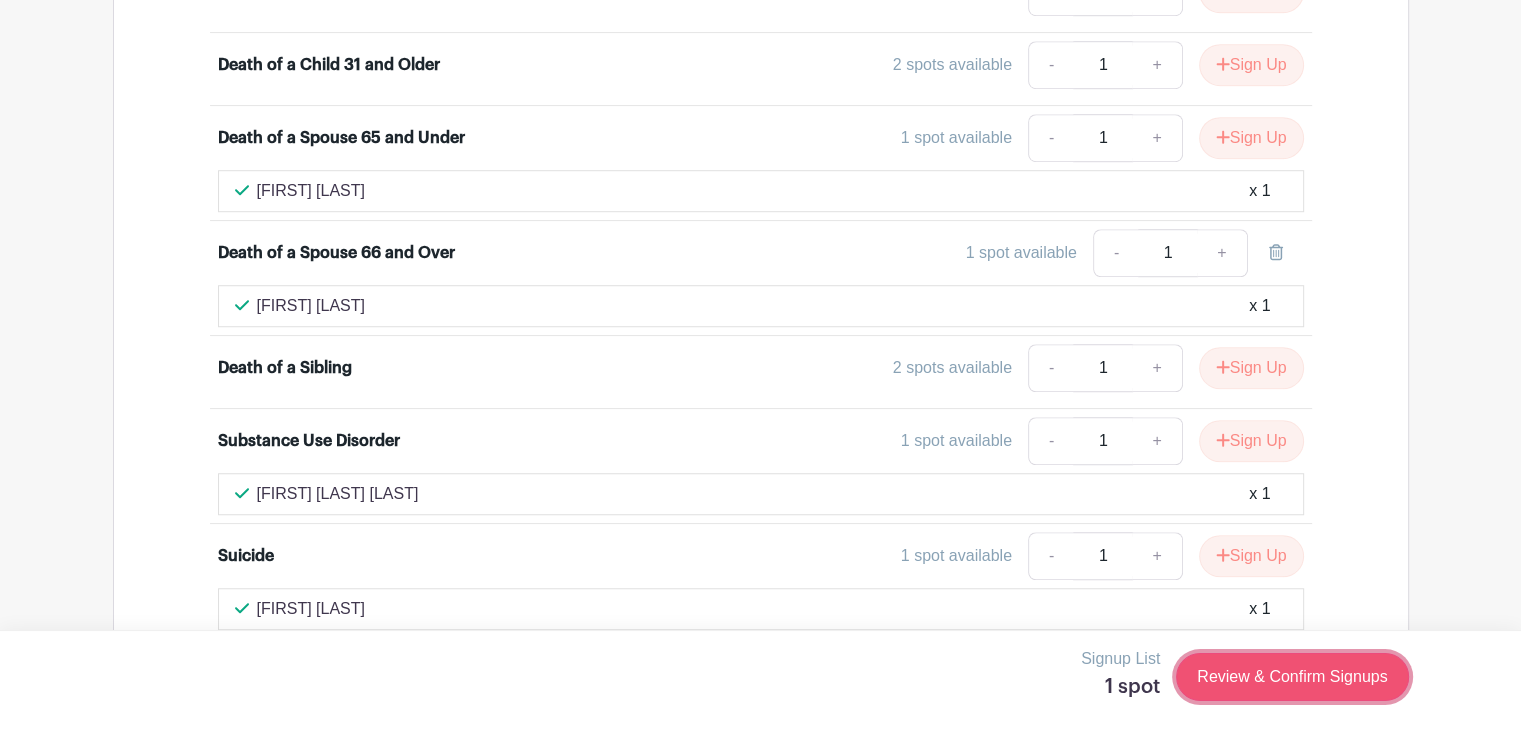 click on "Review & Confirm Signups" at bounding box center (1292, 677) 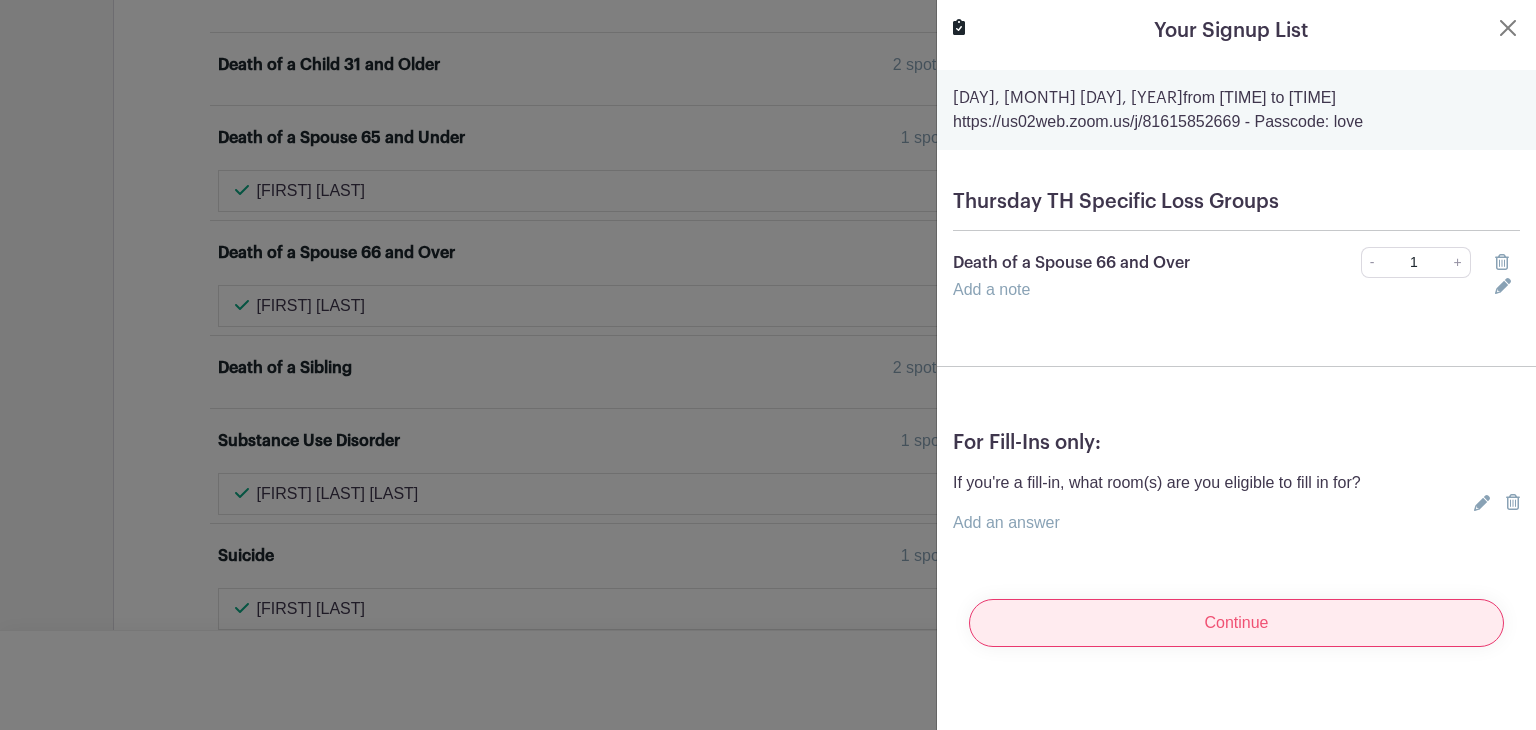 click on "Continue" at bounding box center (1236, 623) 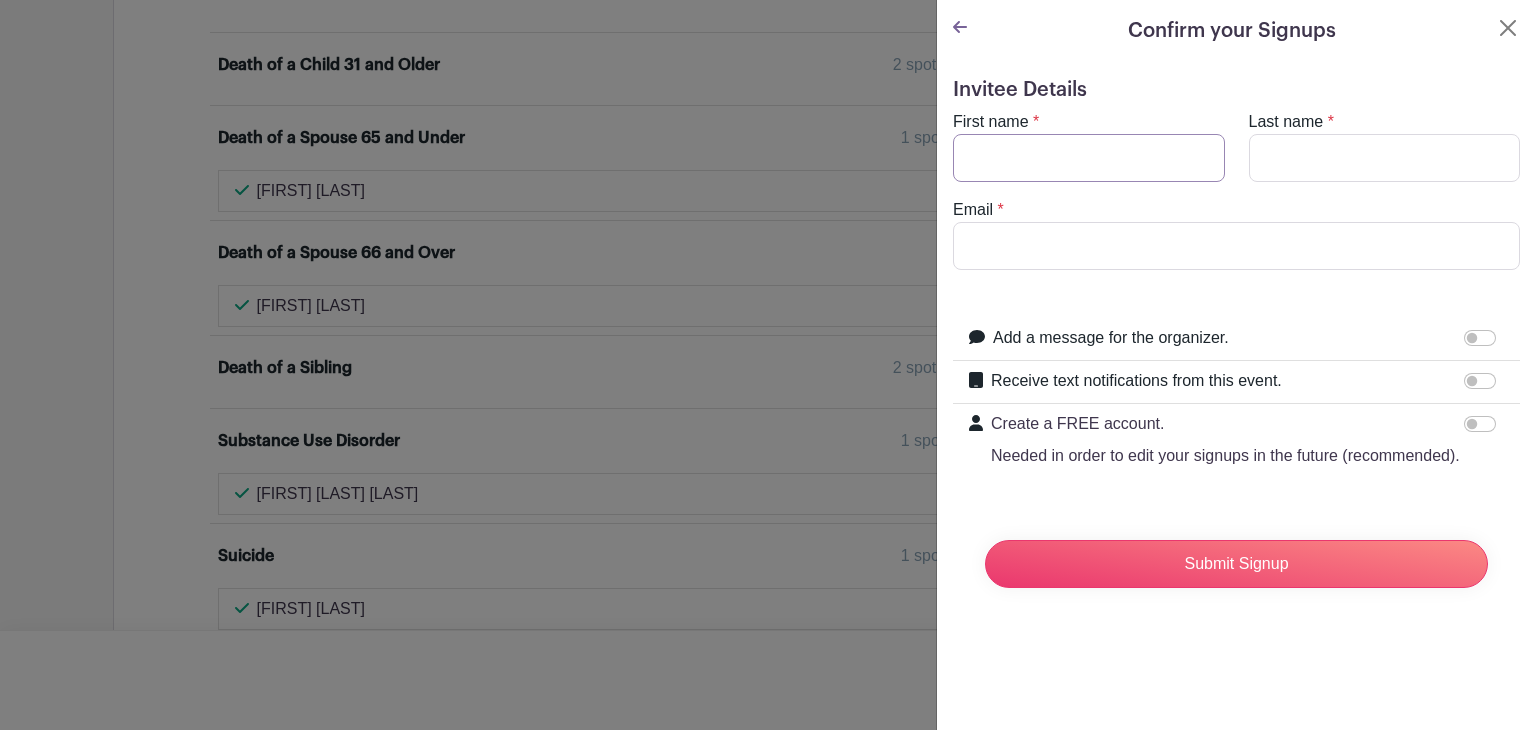 click on "First name" at bounding box center [1089, 158] 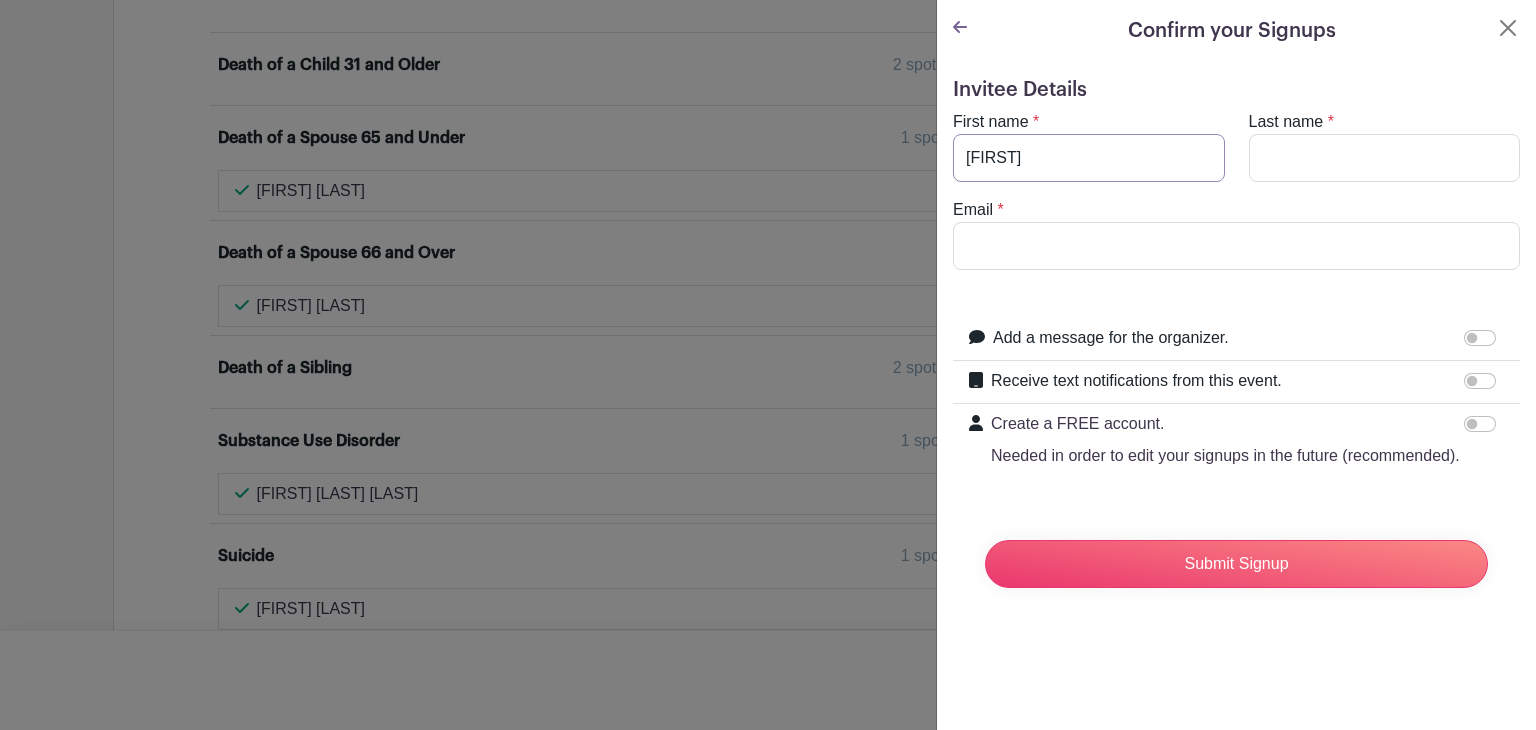 type on "[LAST]" 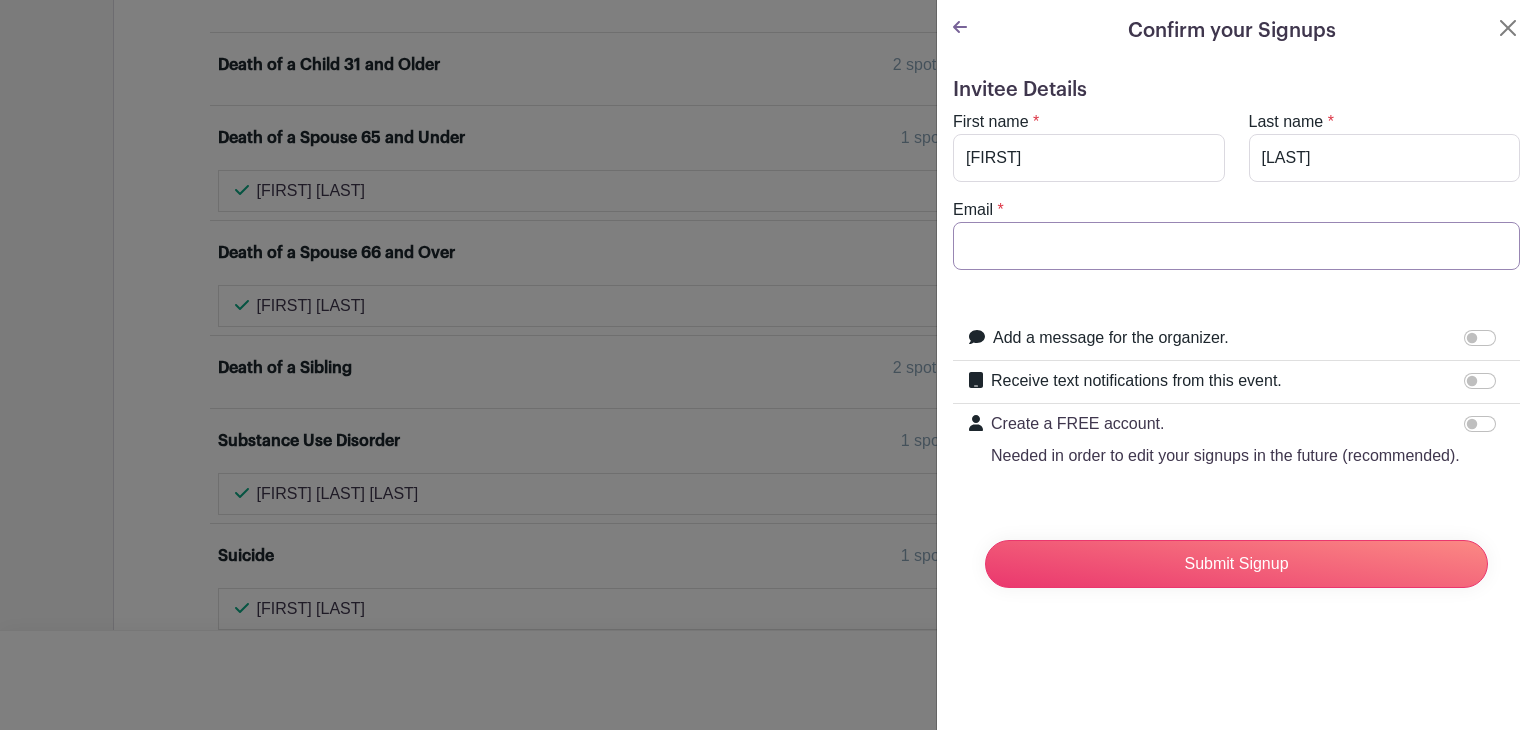 type on "[EMAIL]" 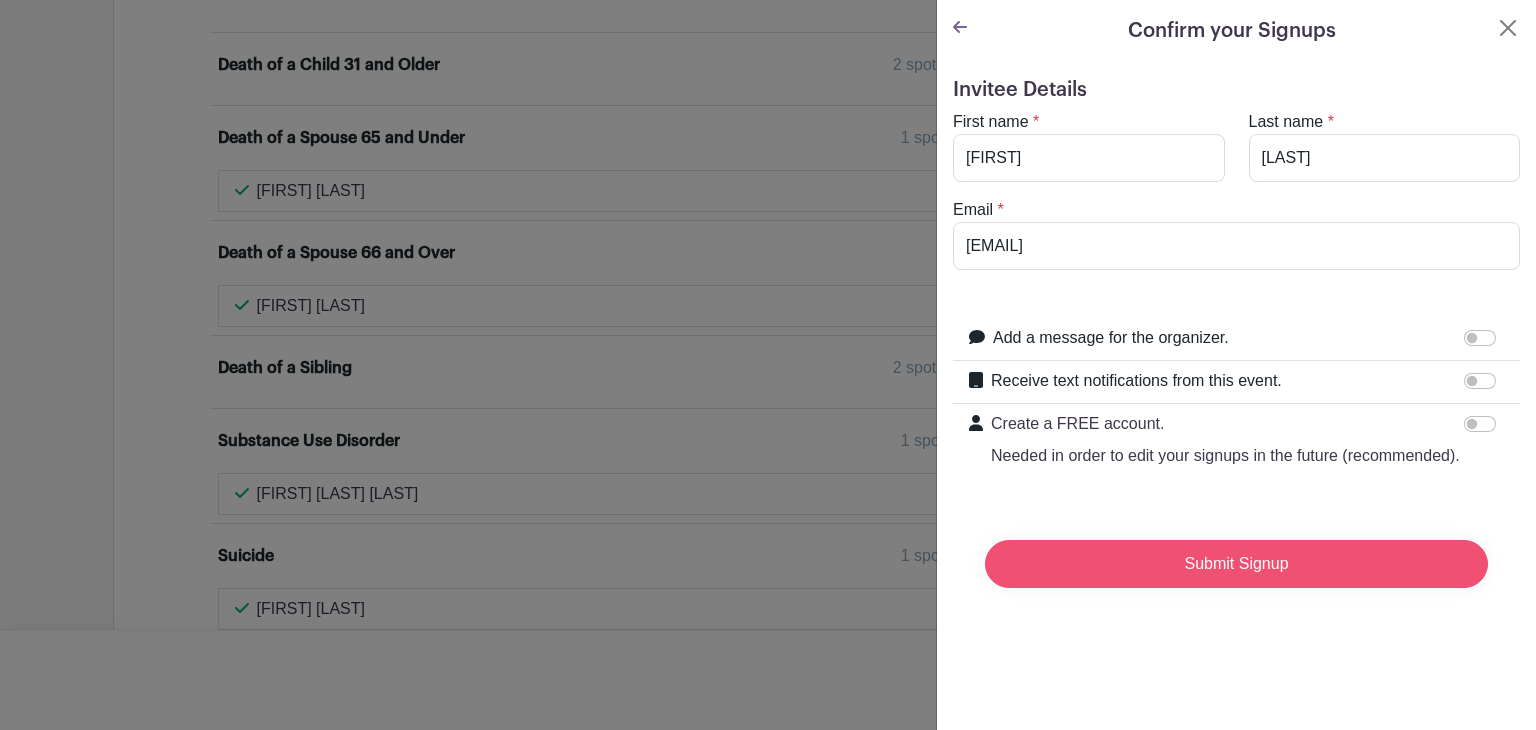 click on "Submit Signup" at bounding box center [1236, 564] 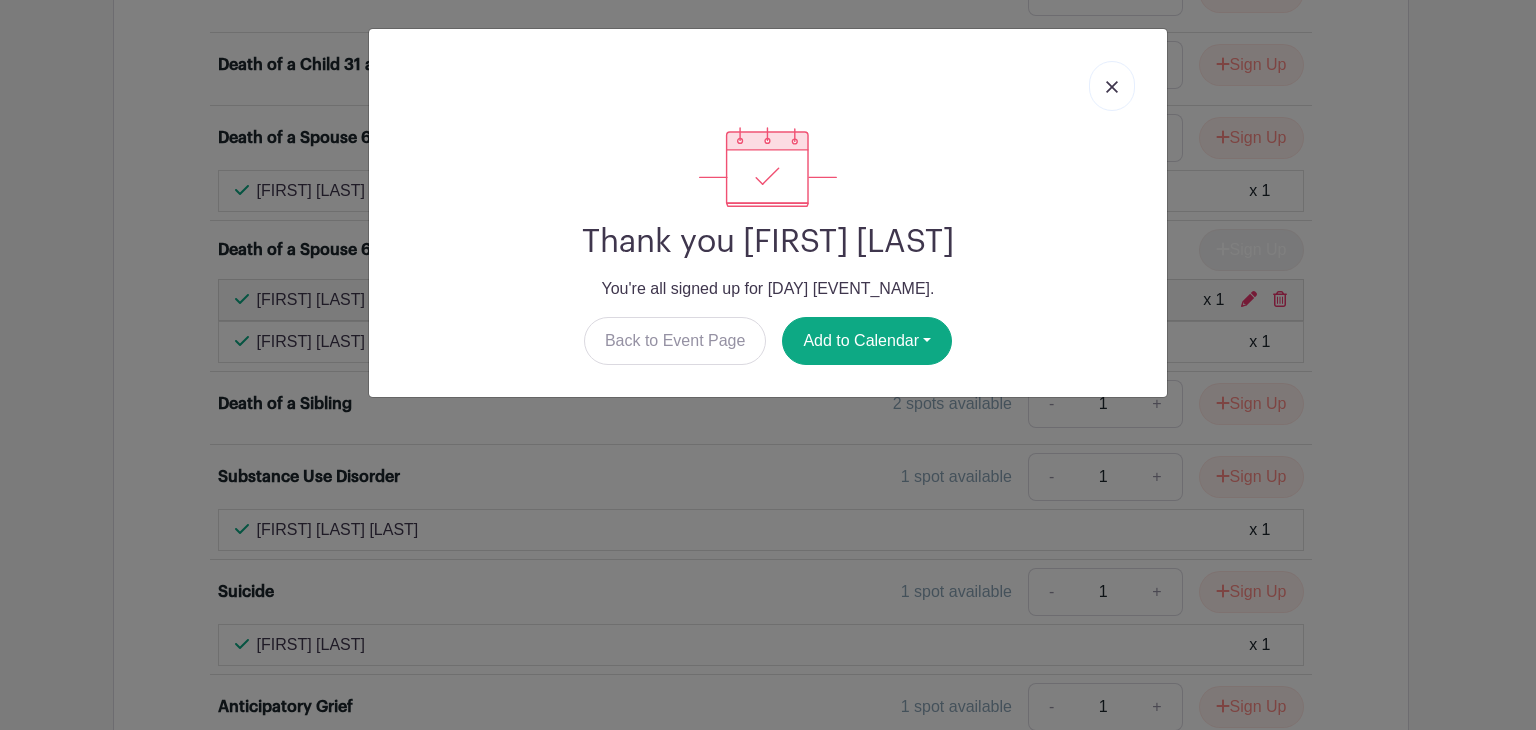 click at bounding box center [1112, 87] 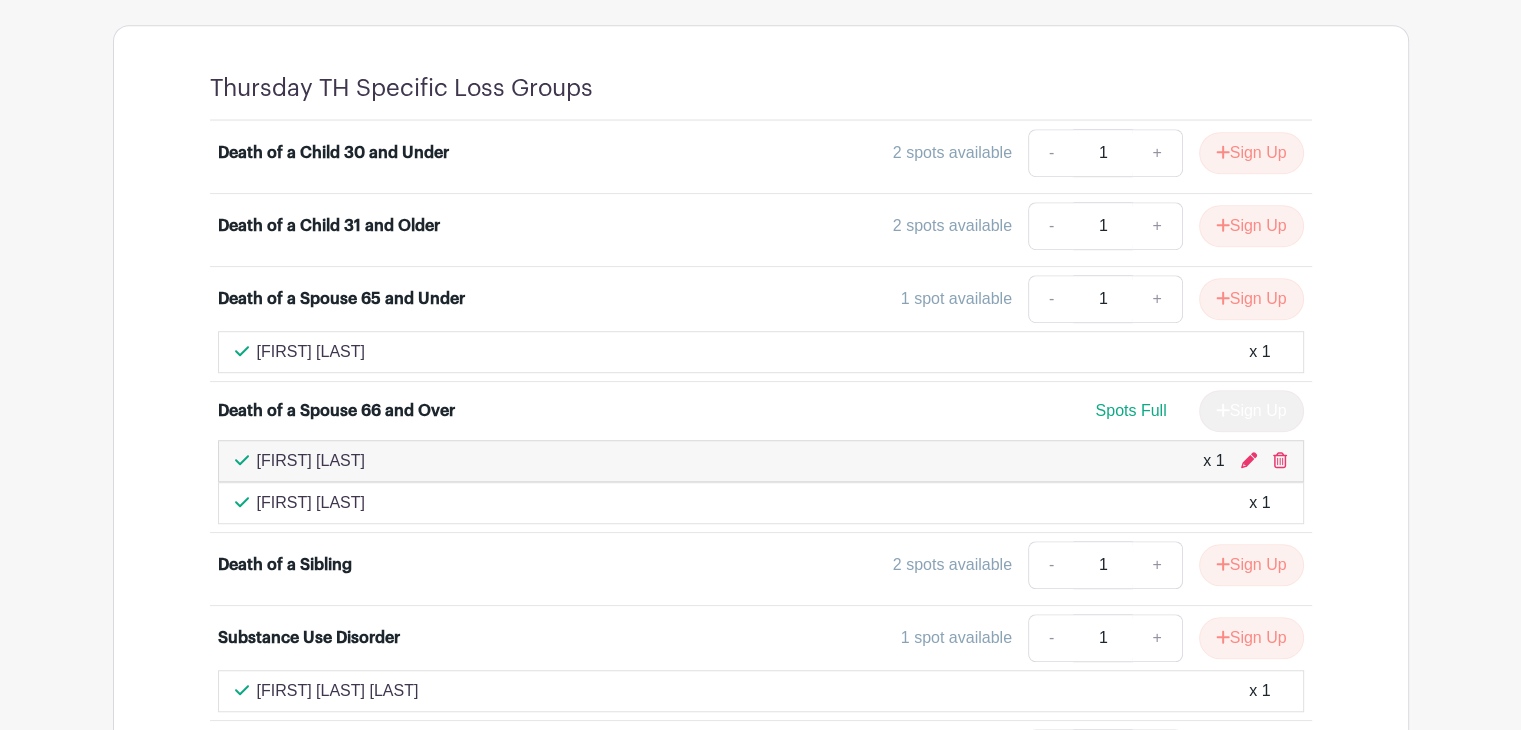 scroll, scrollTop: 900, scrollLeft: 0, axis: vertical 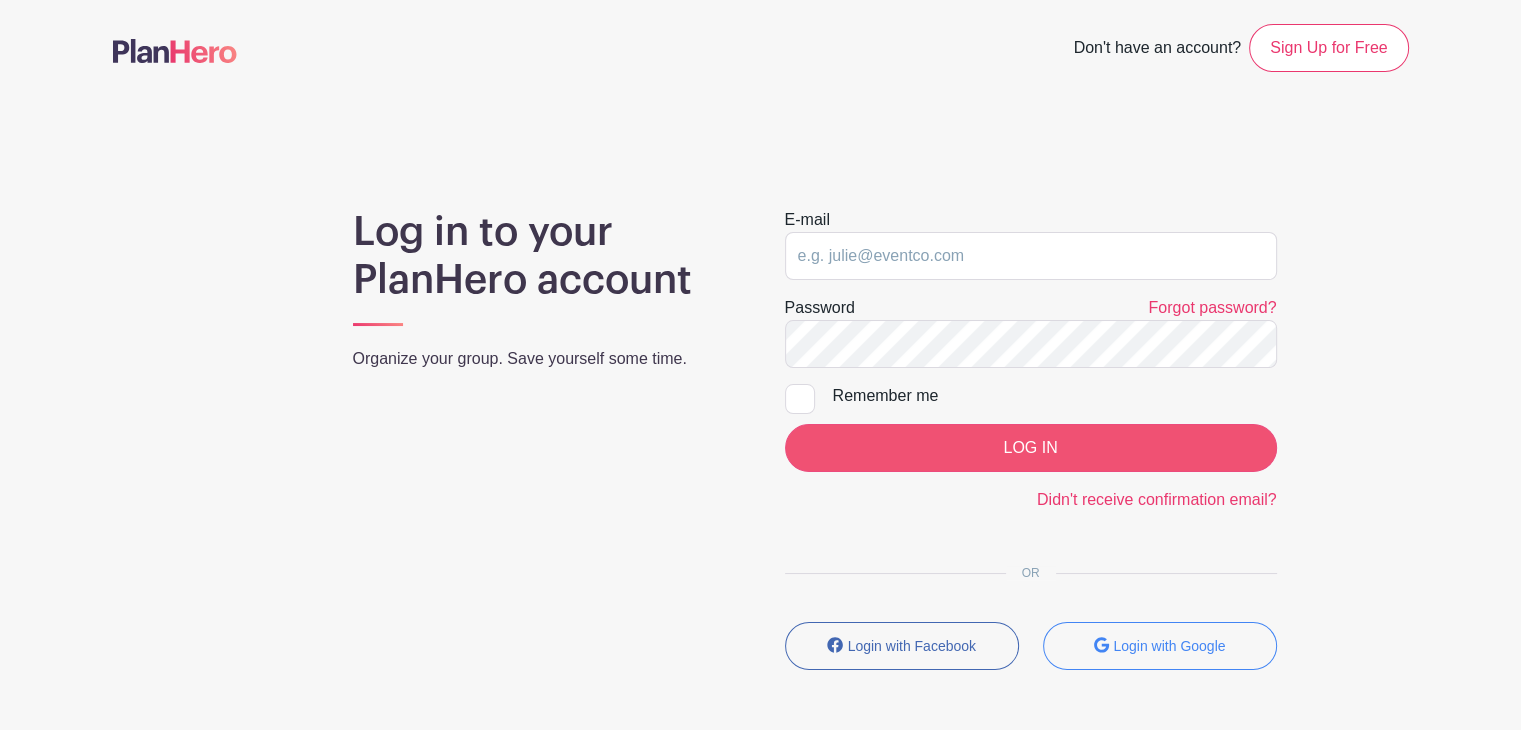 type on "[EMAIL]" 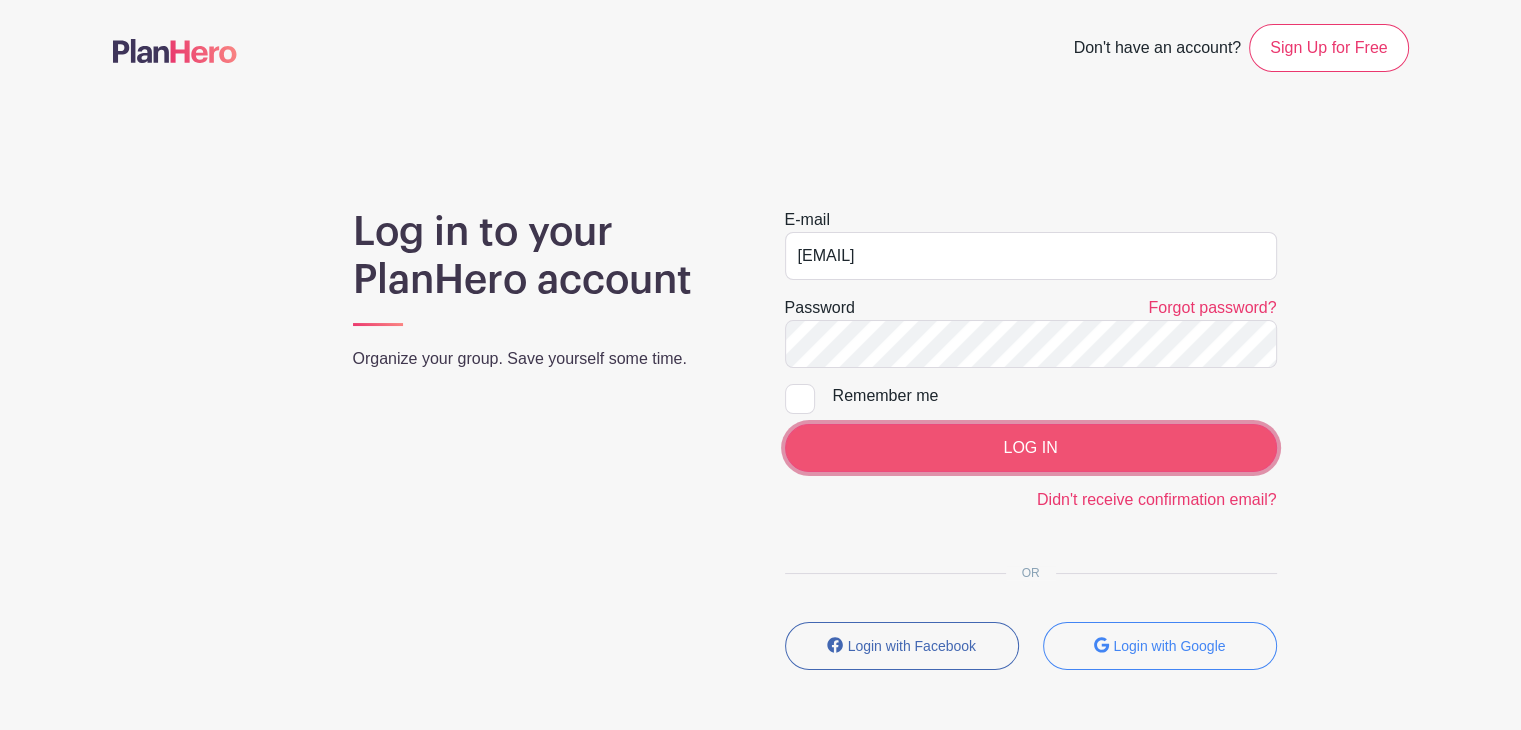 click on "LOG IN" at bounding box center (1031, 448) 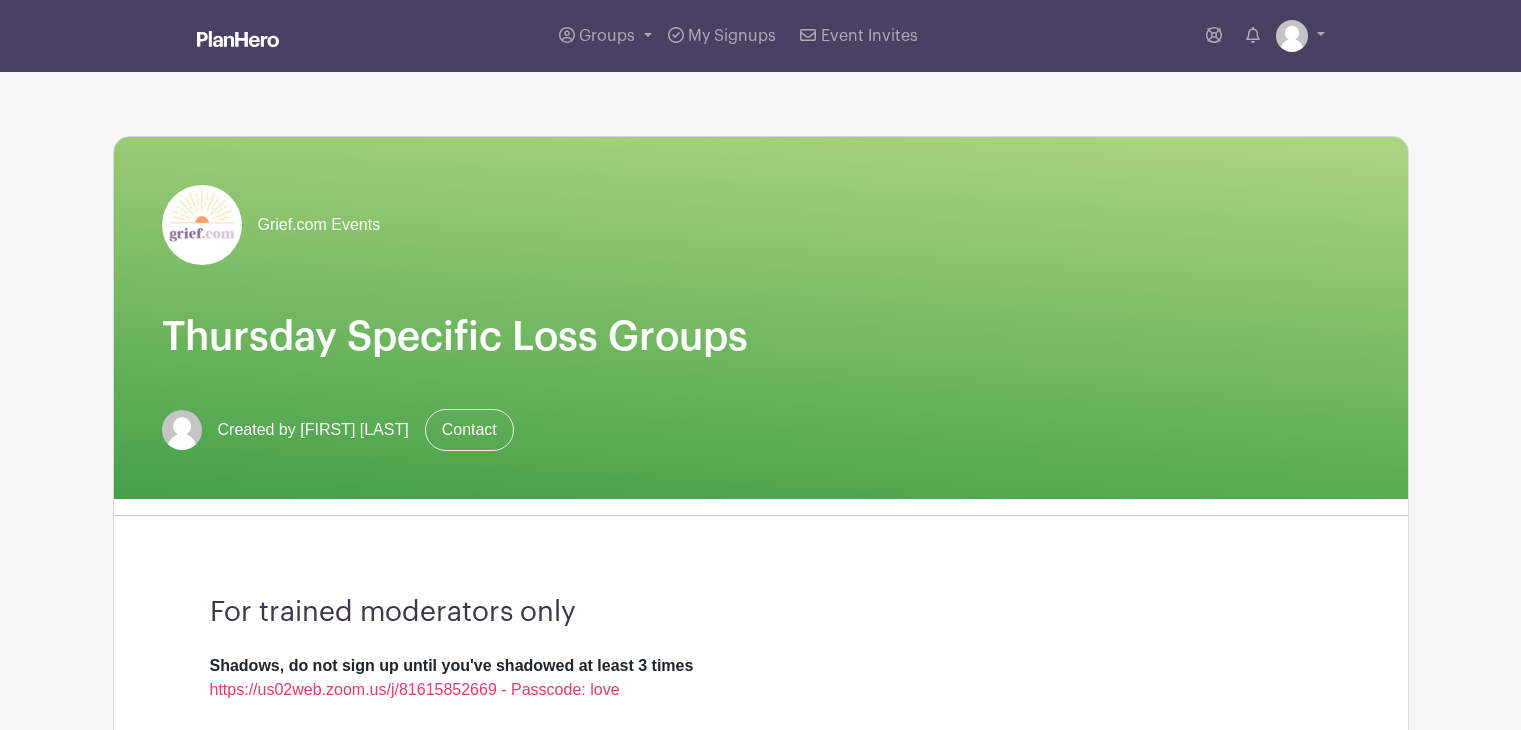 scroll, scrollTop: 0, scrollLeft: 0, axis: both 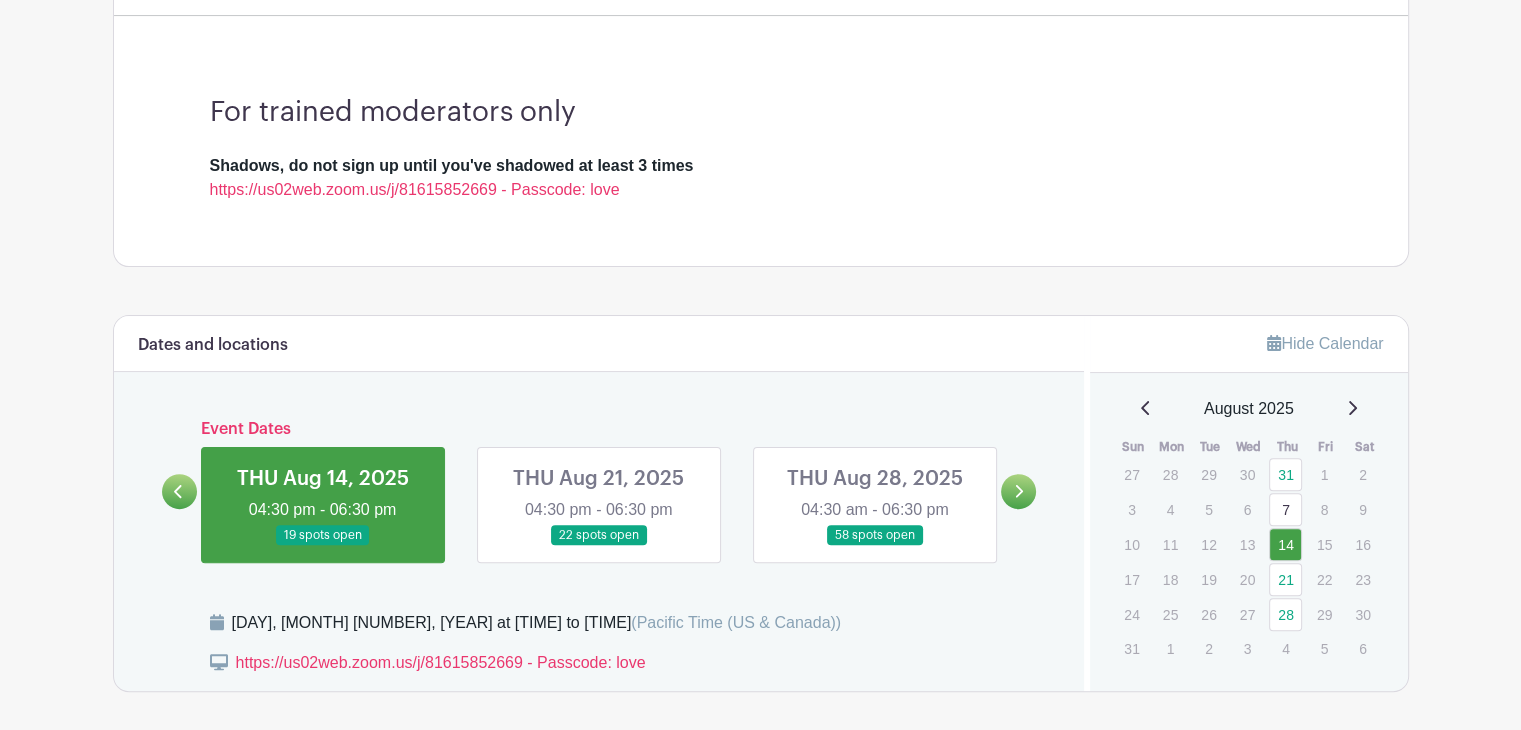 click at bounding box center [323, 546] 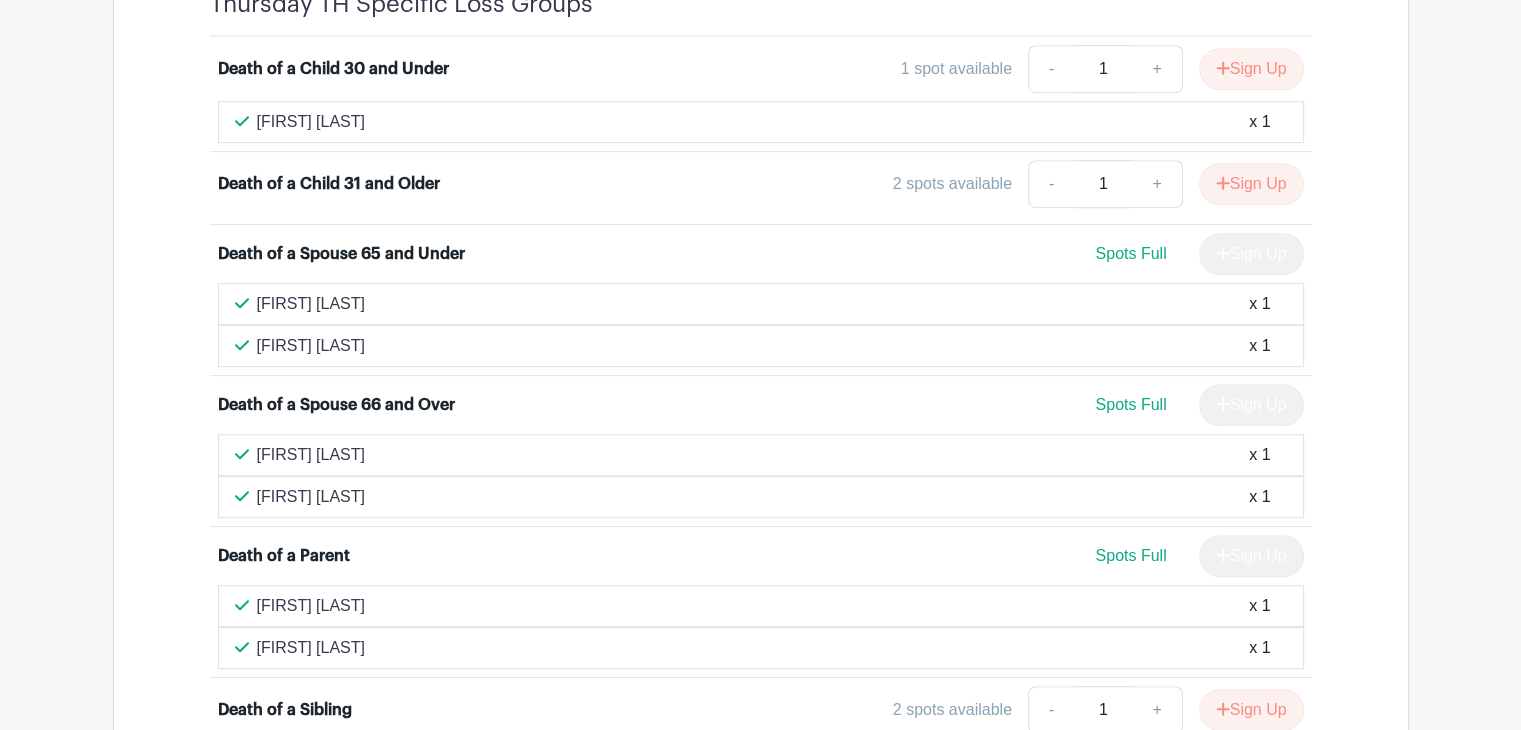 scroll, scrollTop: 1300, scrollLeft: 0, axis: vertical 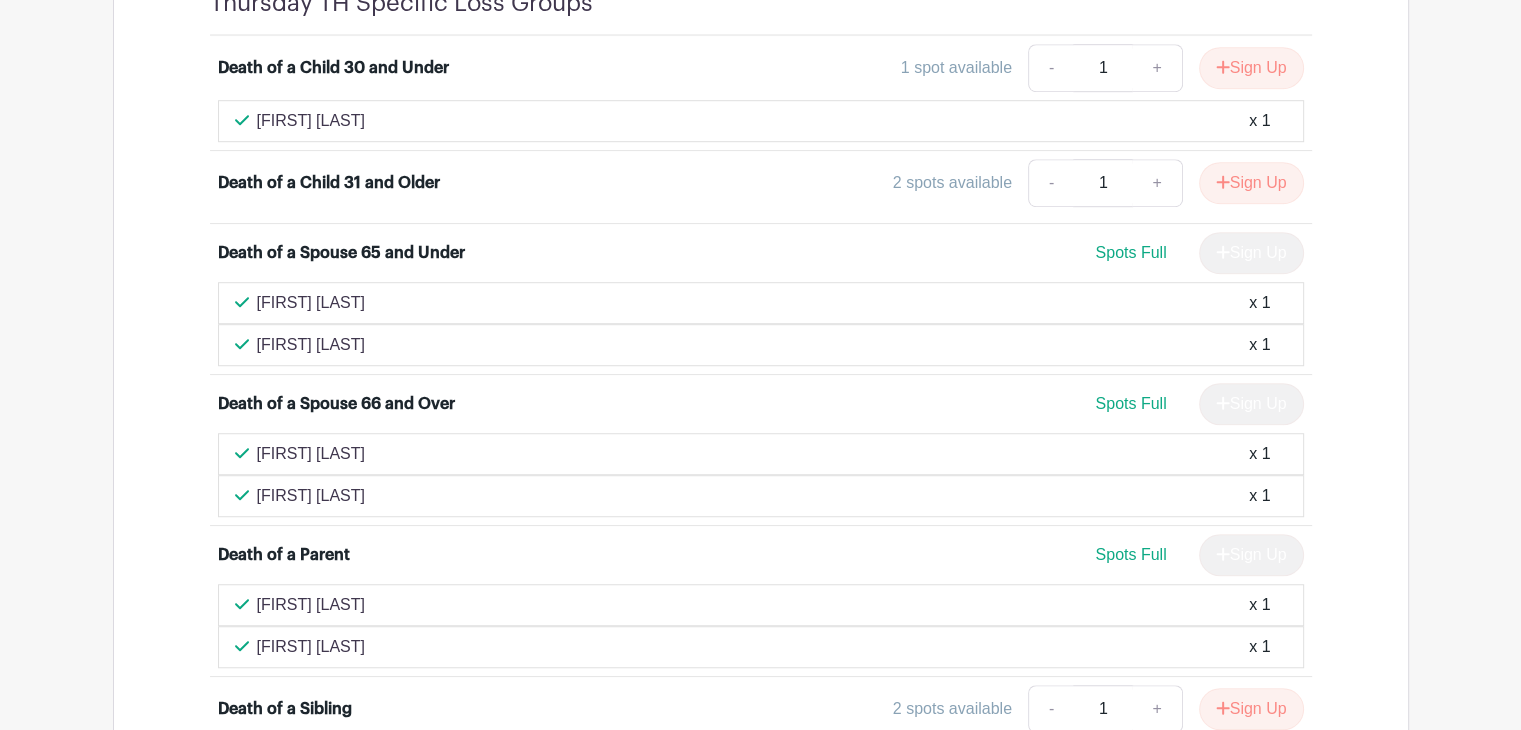 click on "[FIRST] [LAST]" at bounding box center [761, 496] 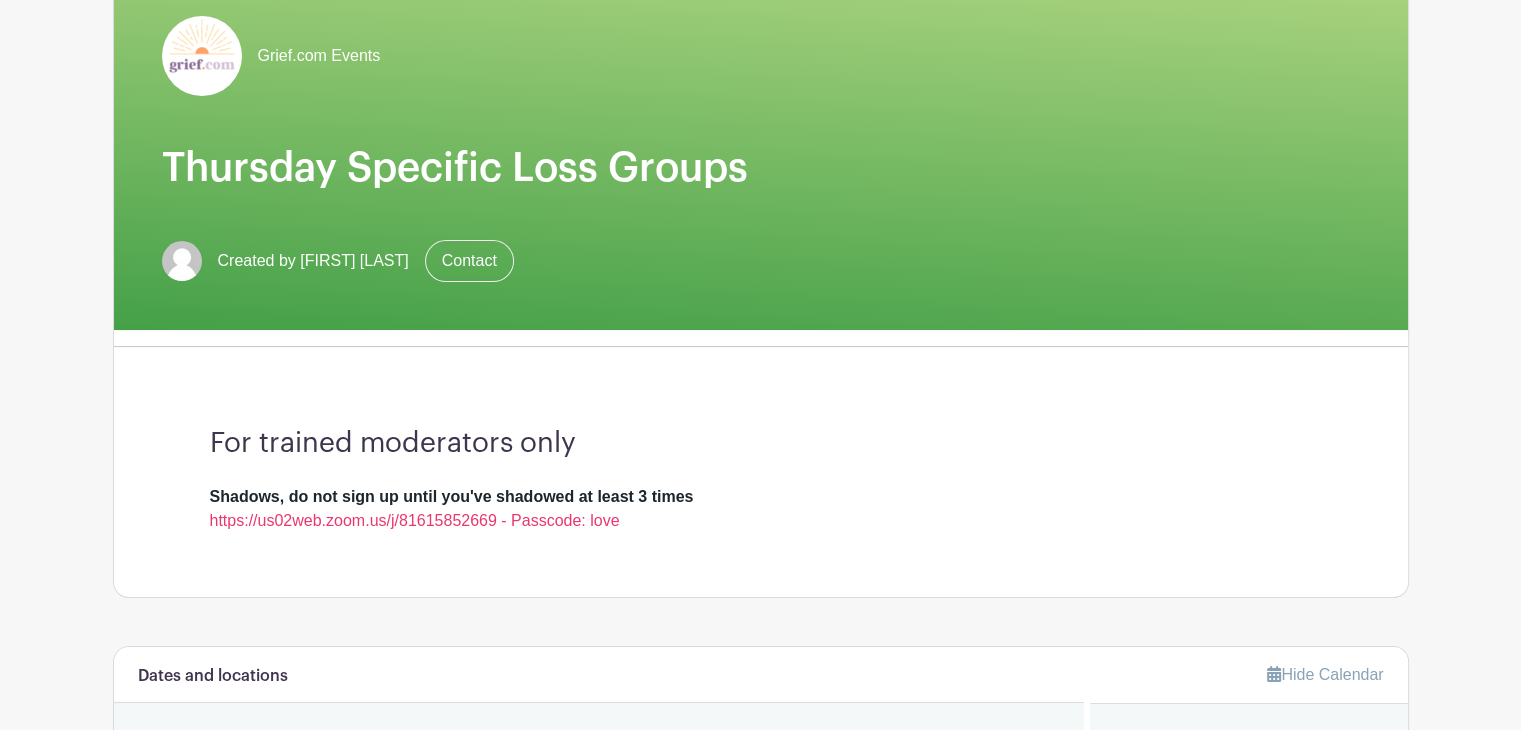 scroll, scrollTop: 0, scrollLeft: 0, axis: both 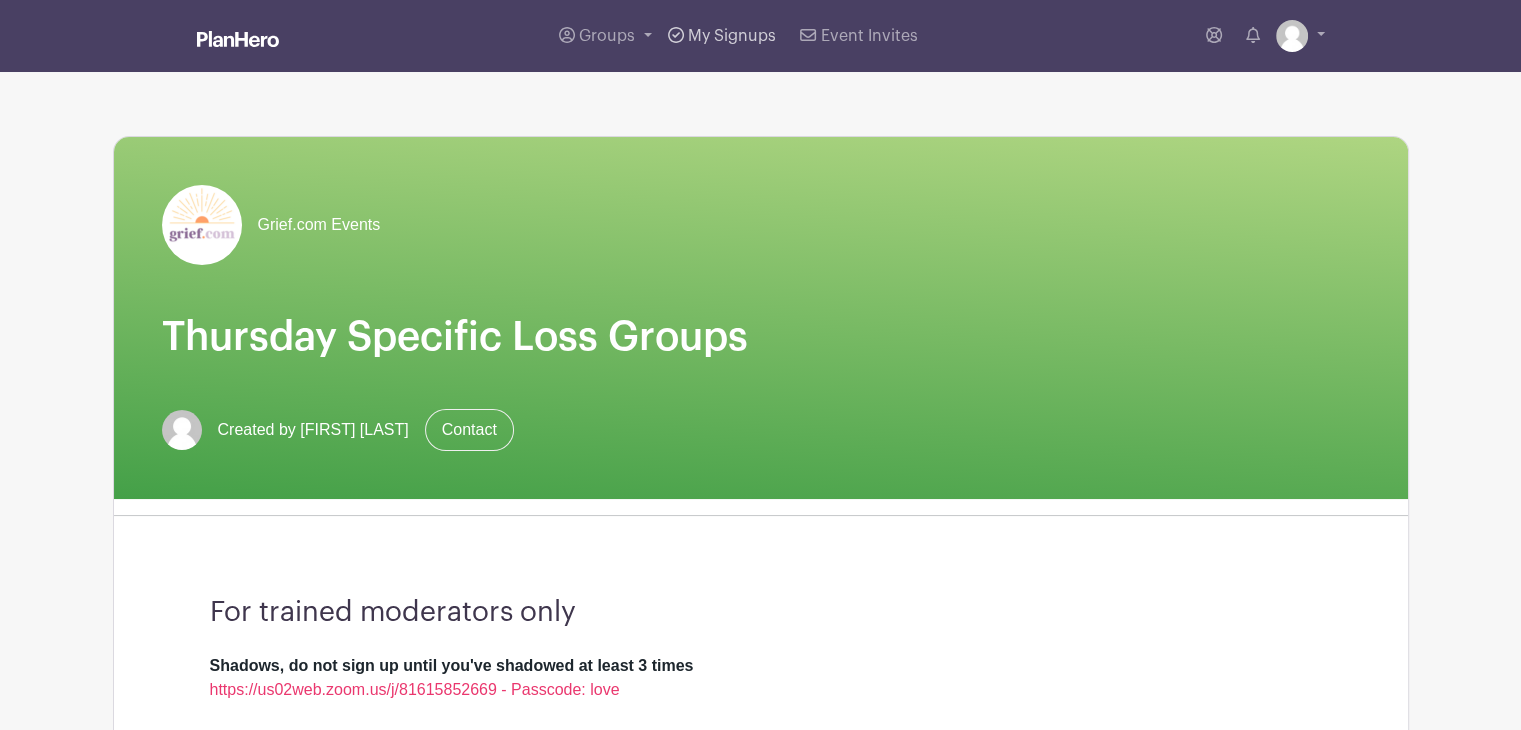 click on "My Signups" at bounding box center [732, 36] 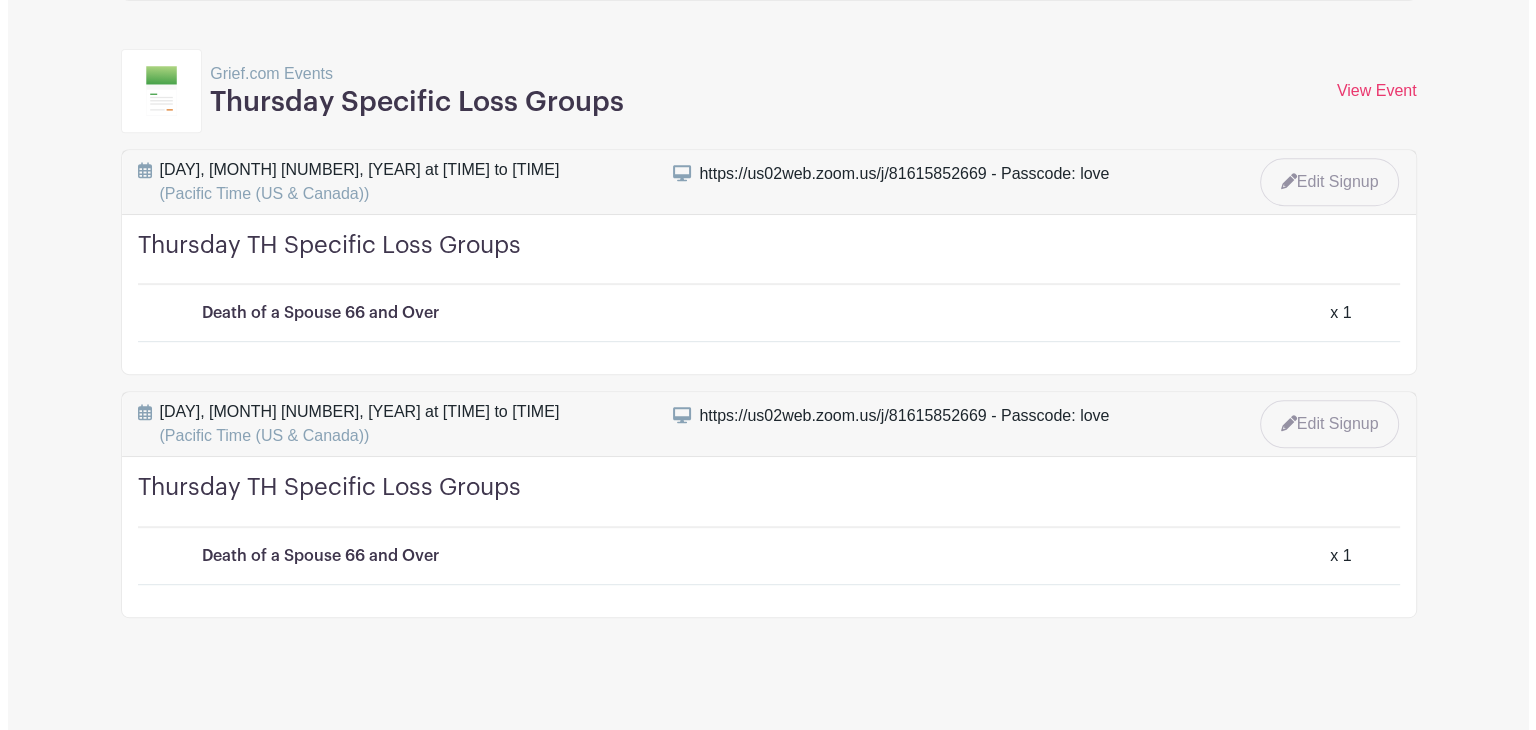 scroll, scrollTop: 886, scrollLeft: 0, axis: vertical 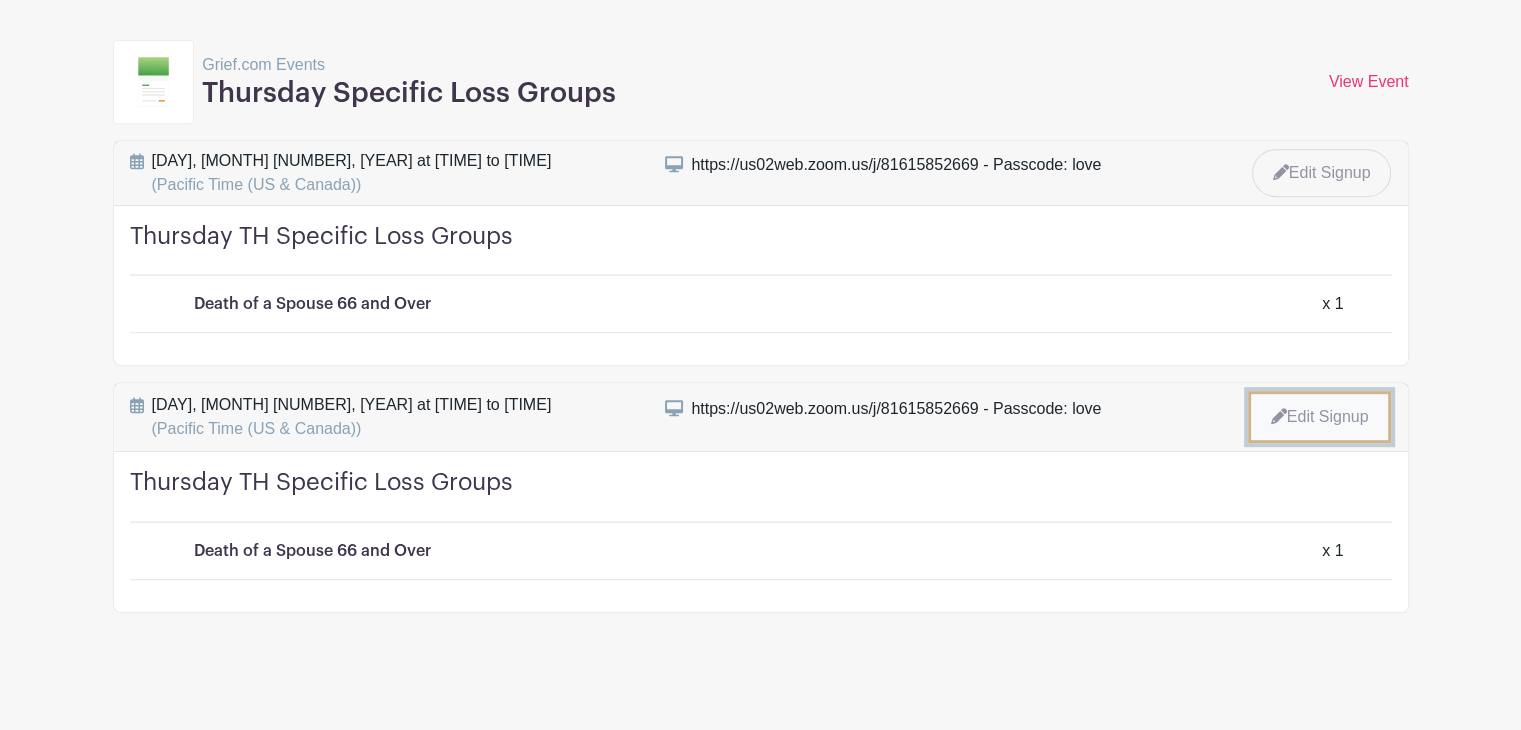 click on "Edit Signup" at bounding box center (1320, 417) 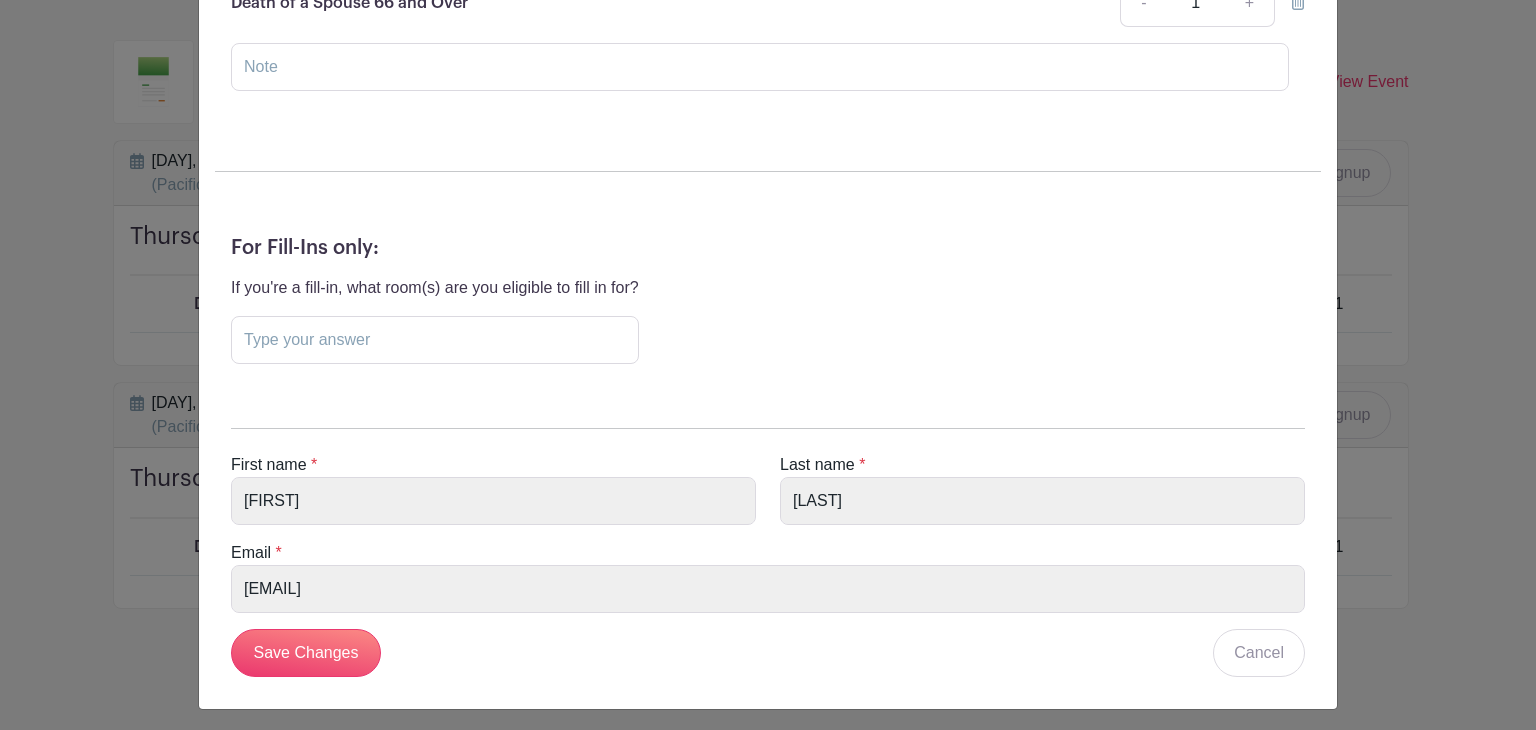 scroll, scrollTop: 748, scrollLeft: 0, axis: vertical 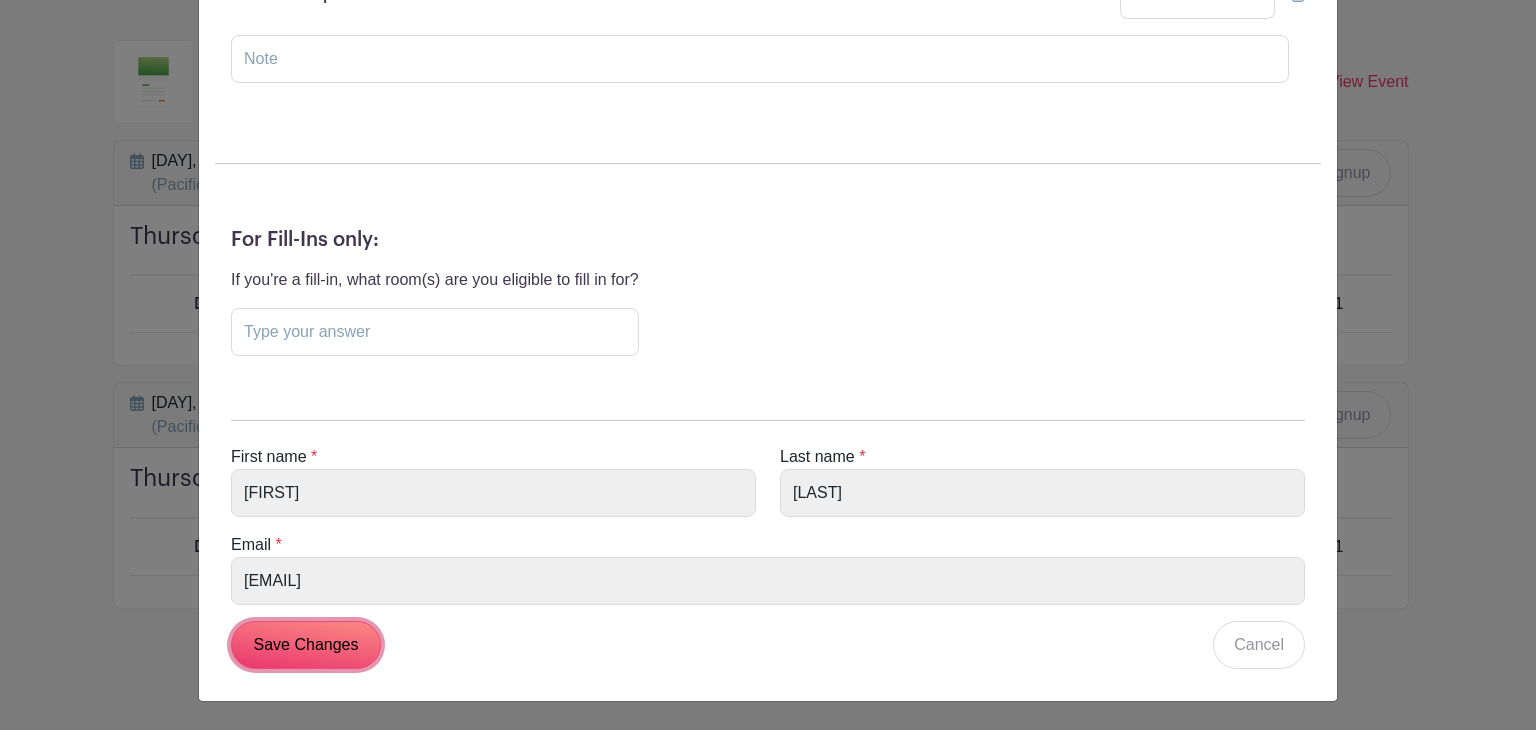 click on "Save Changes" at bounding box center (306, 645) 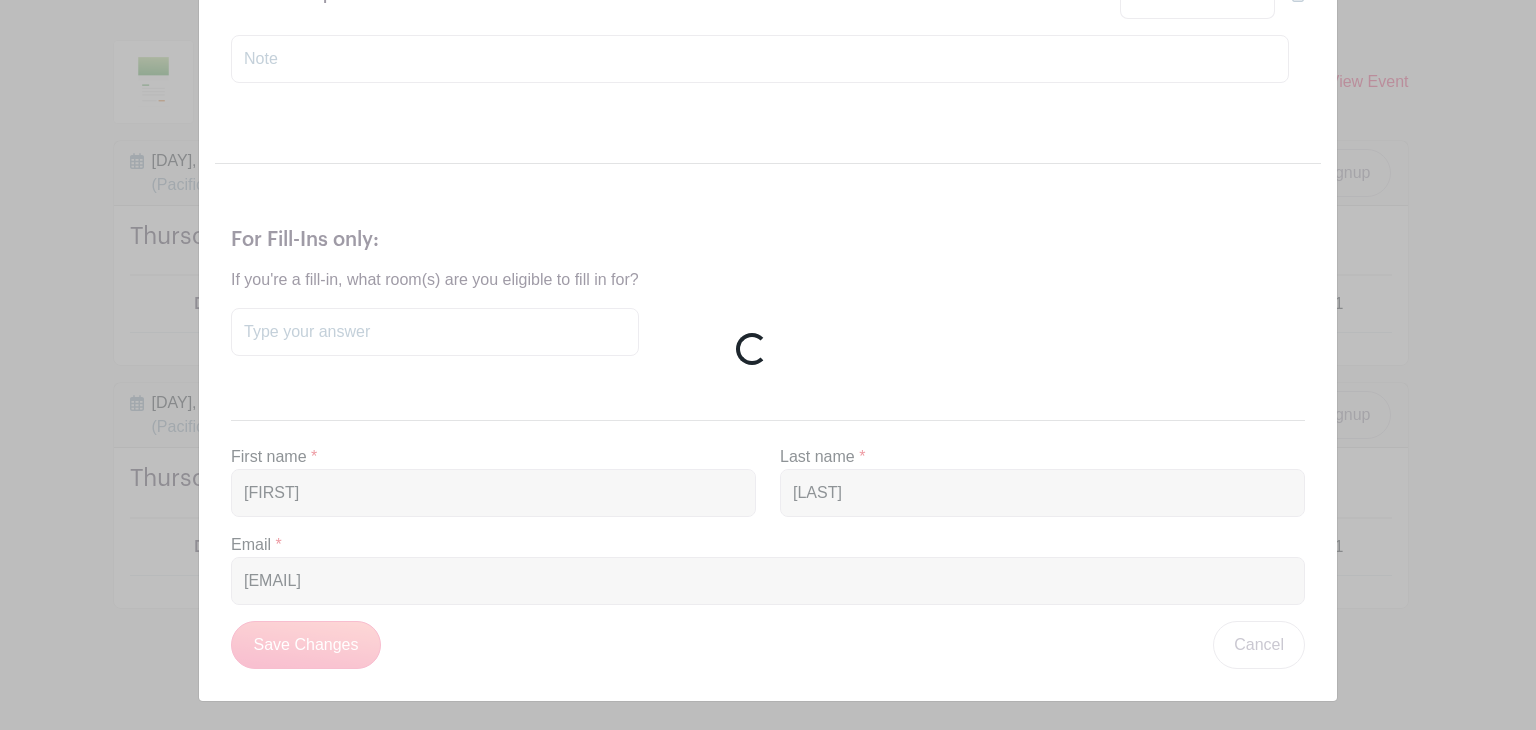 scroll, scrollTop: 534, scrollLeft: 0, axis: vertical 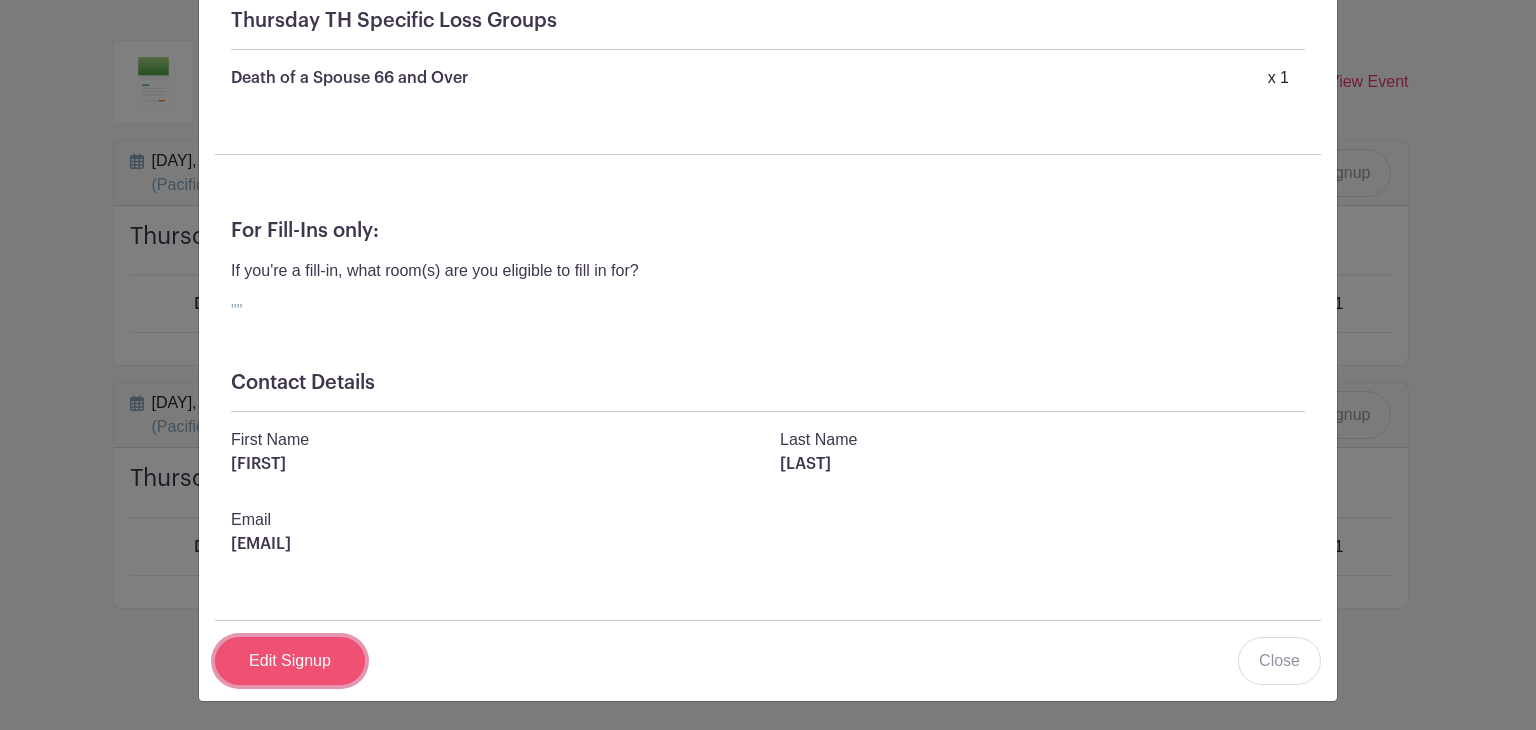 click on "Edit Signup" at bounding box center (290, 661) 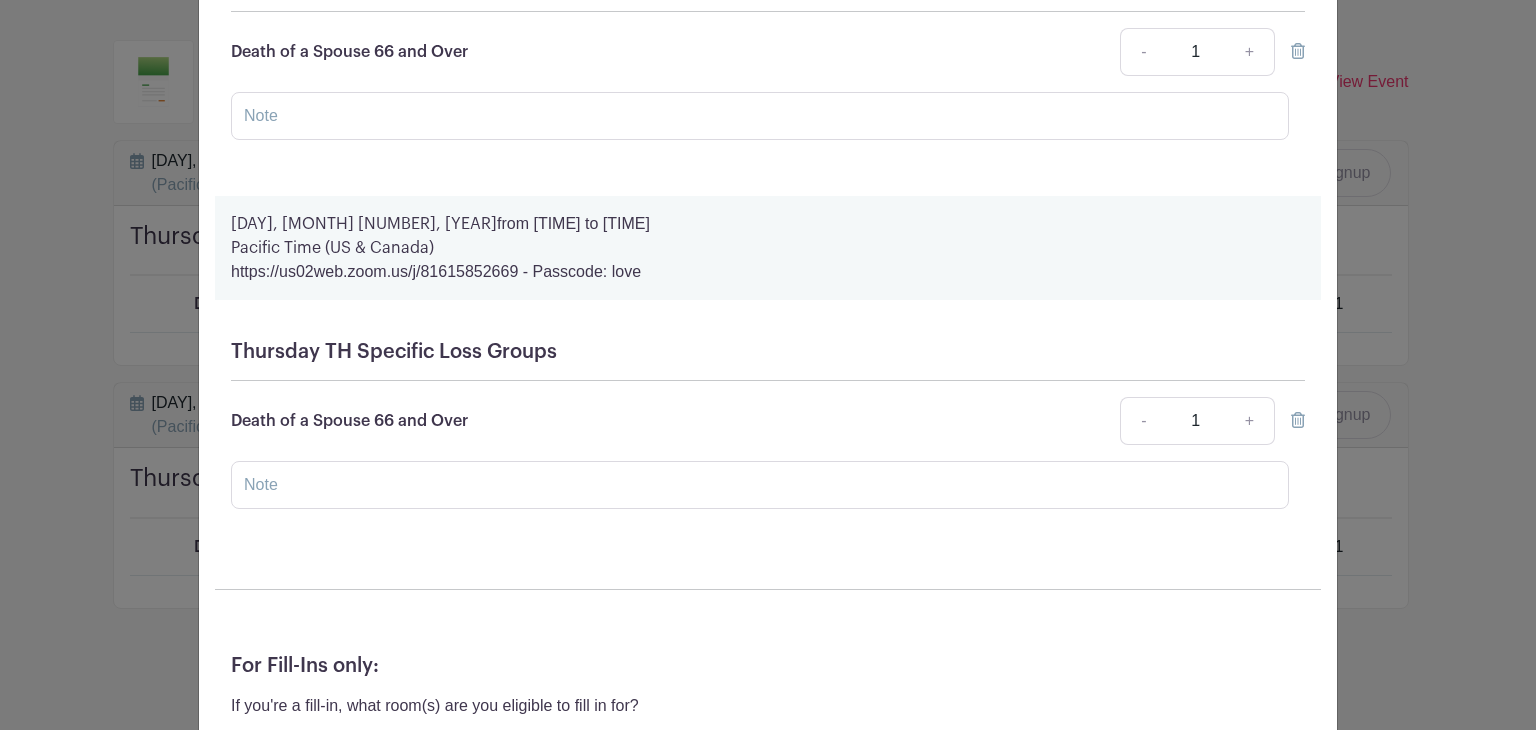scroll, scrollTop: 334, scrollLeft: 0, axis: vertical 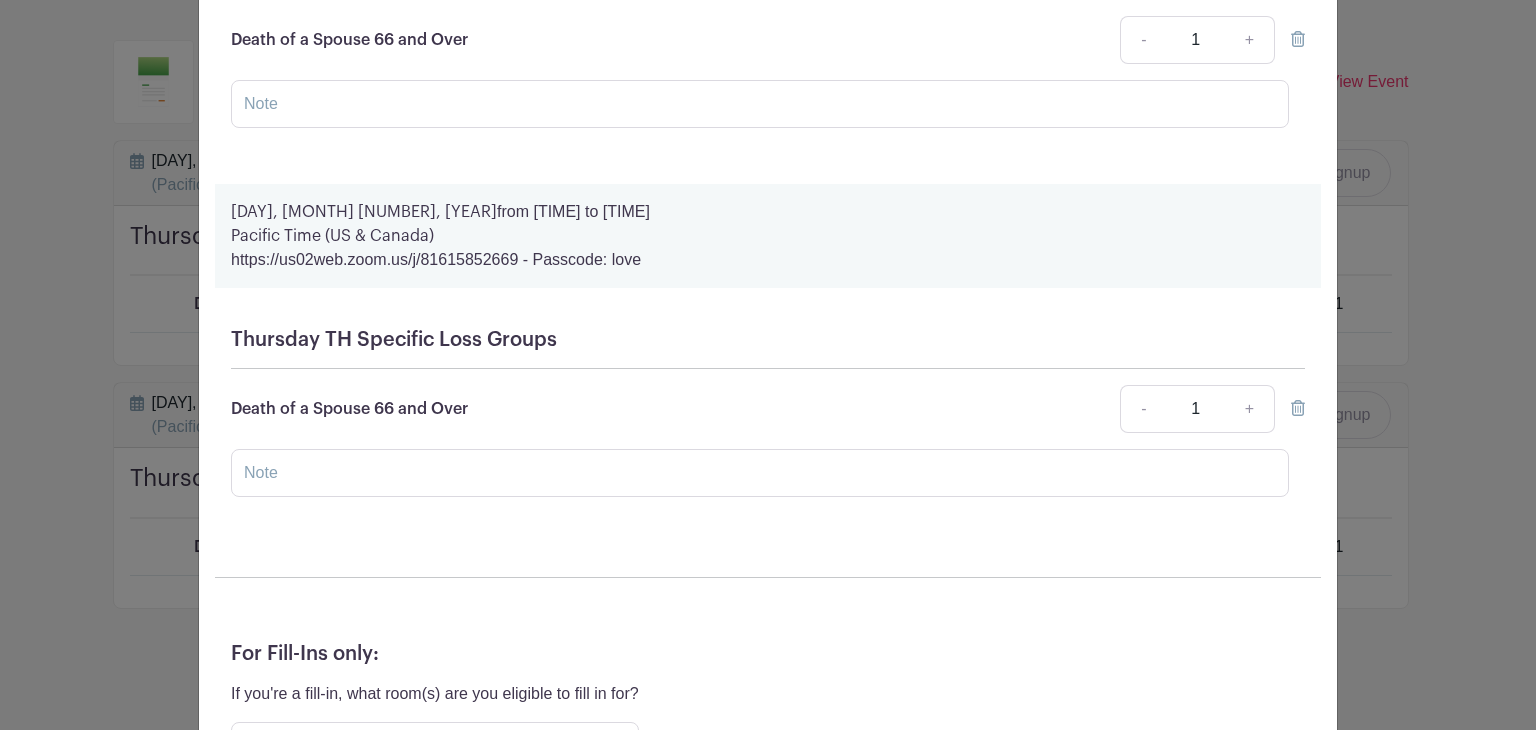 click 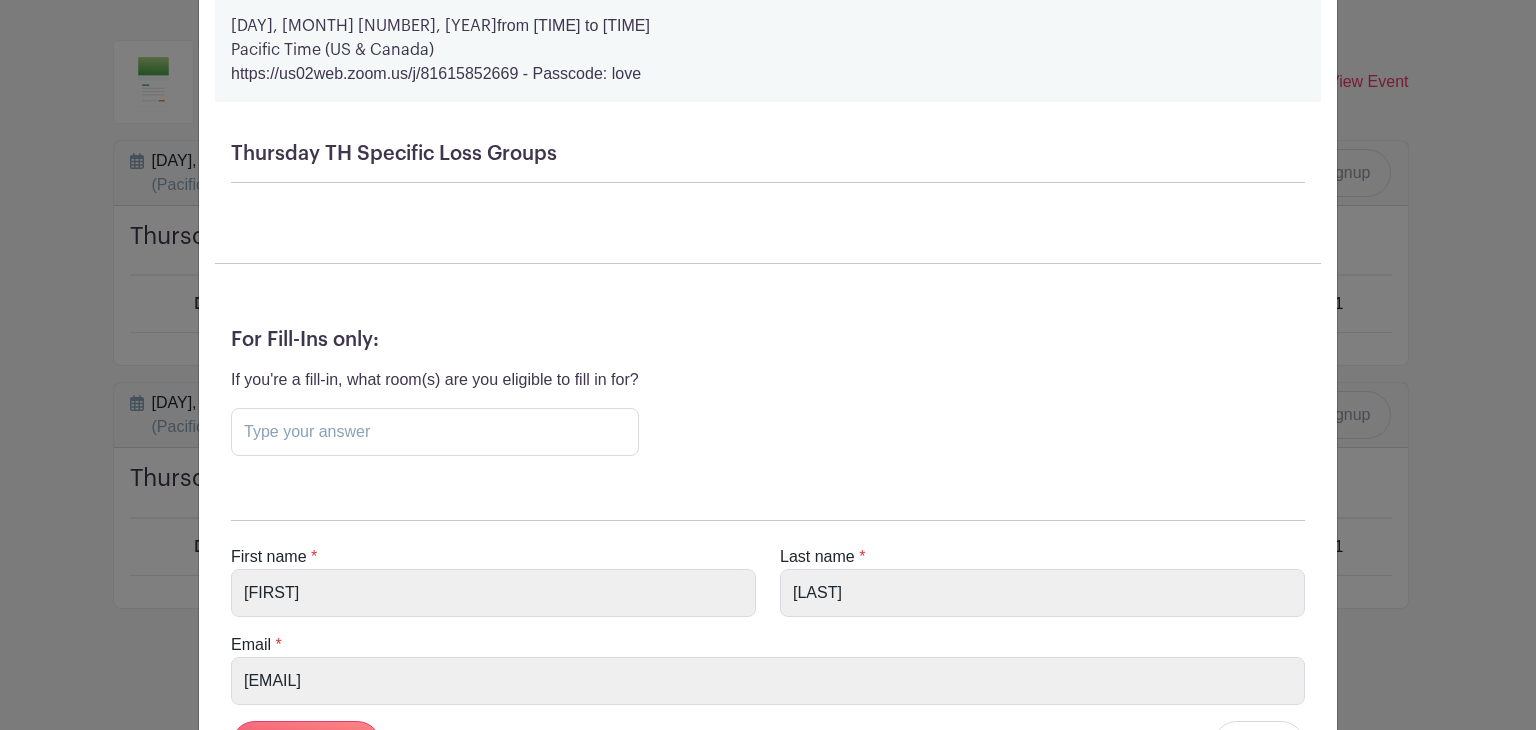 scroll, scrollTop: 600, scrollLeft: 0, axis: vertical 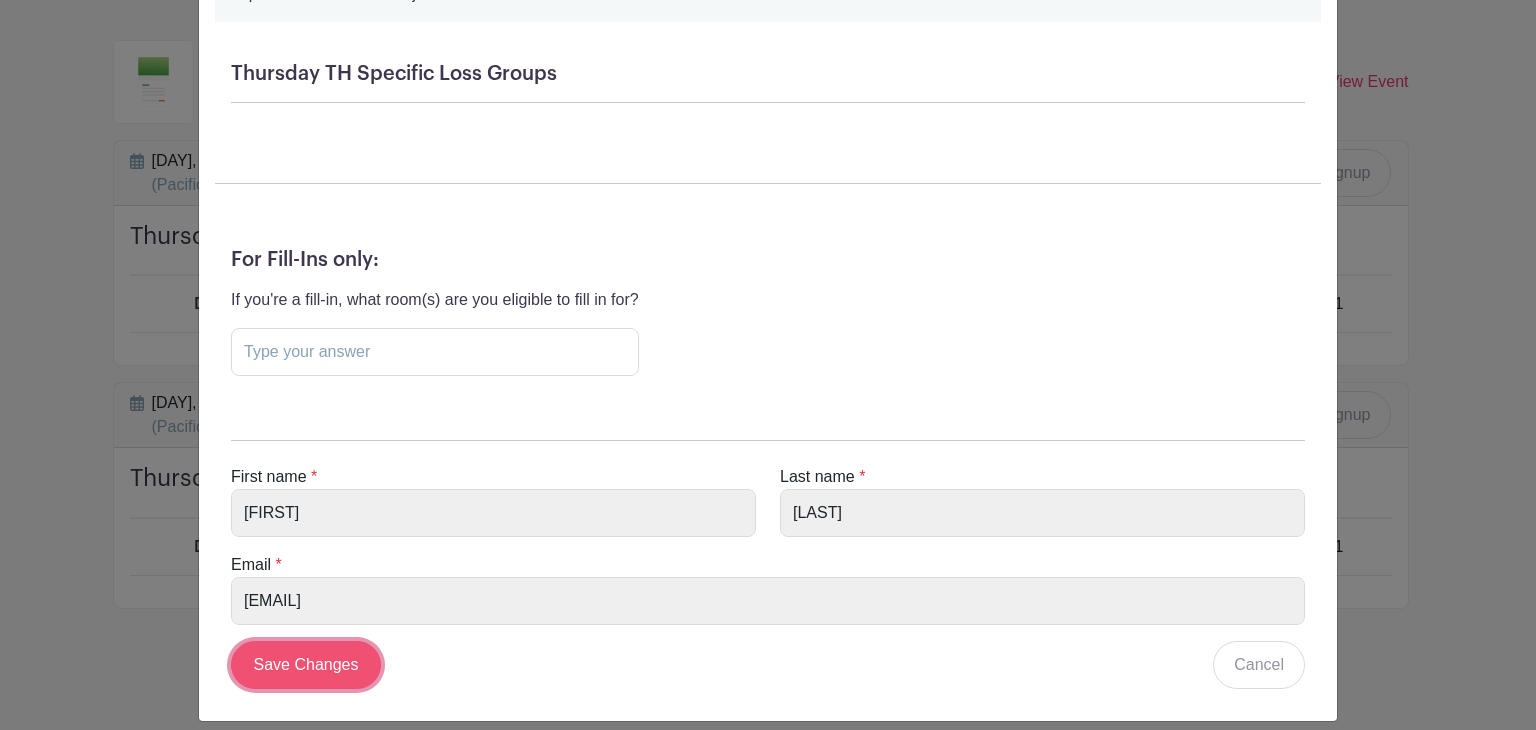 click on "Save Changes" at bounding box center (306, 665) 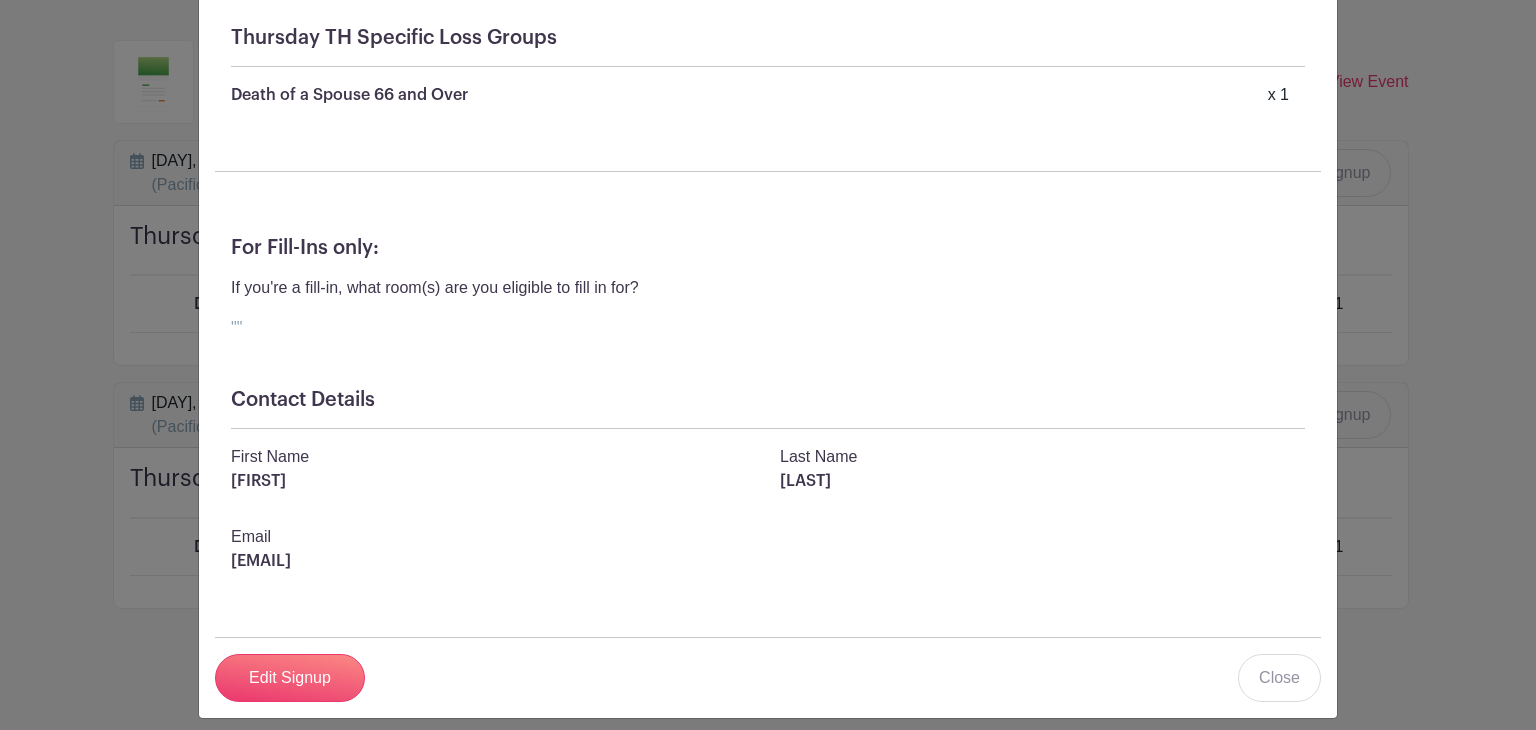 scroll, scrollTop: 276, scrollLeft: 0, axis: vertical 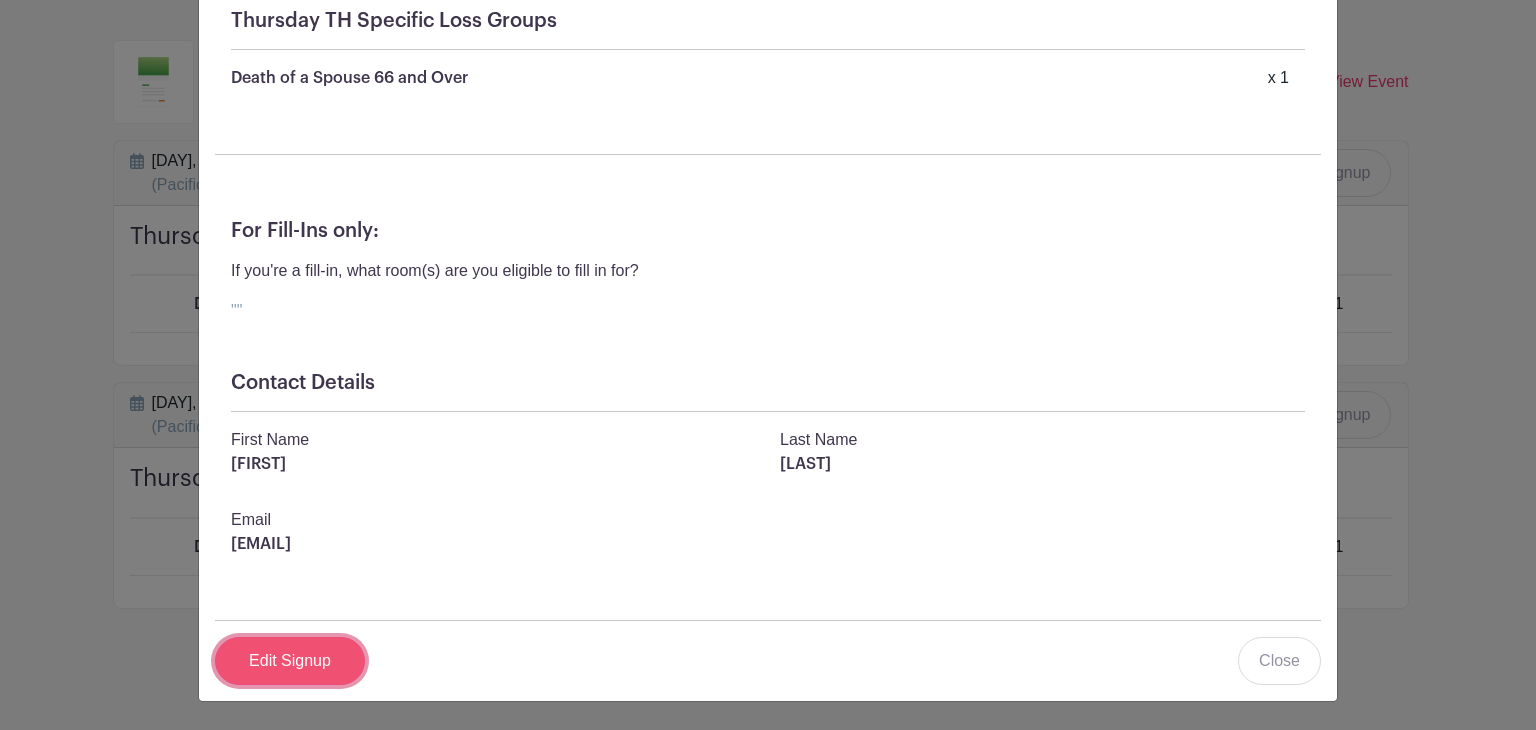 click on "Edit Signup" at bounding box center [290, 661] 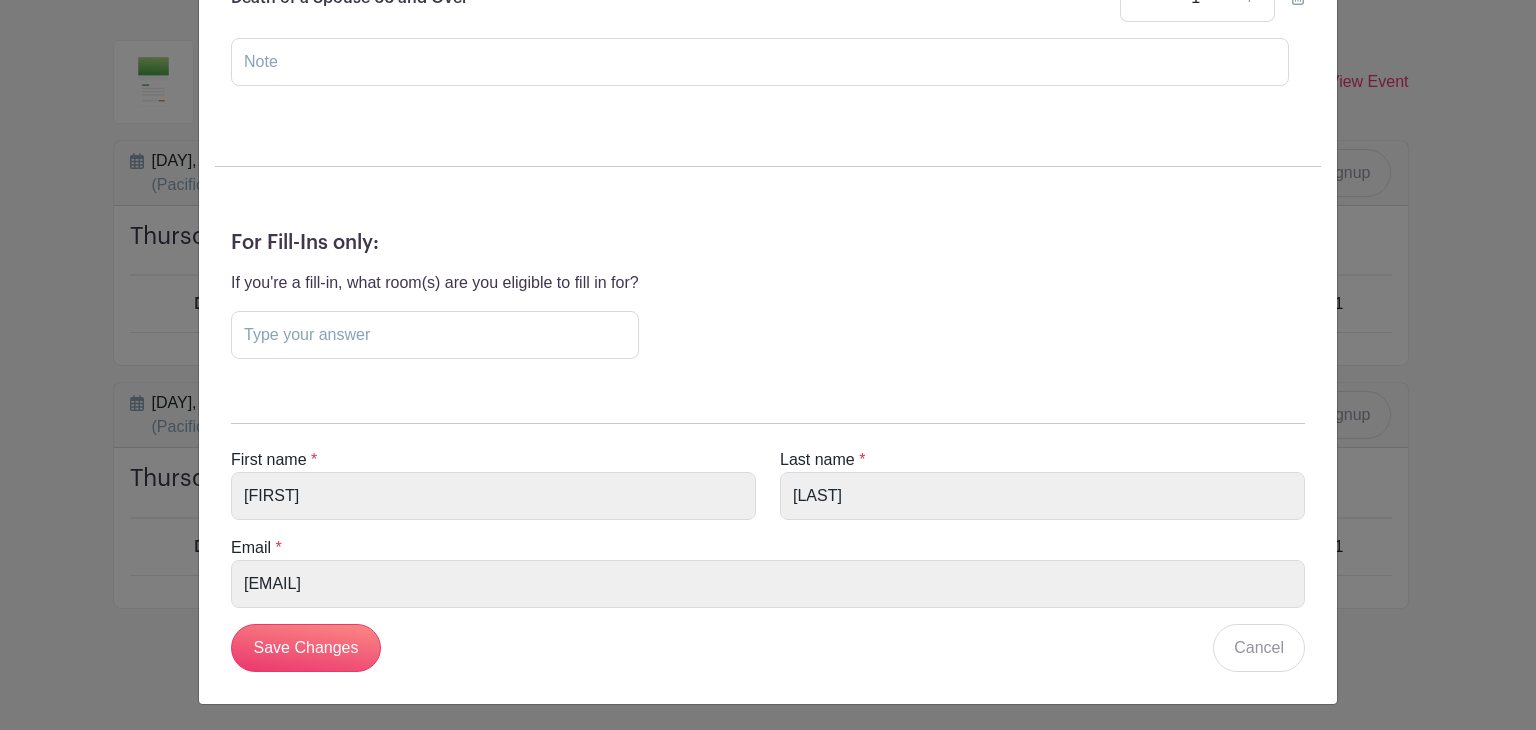 scroll, scrollTop: 378, scrollLeft: 0, axis: vertical 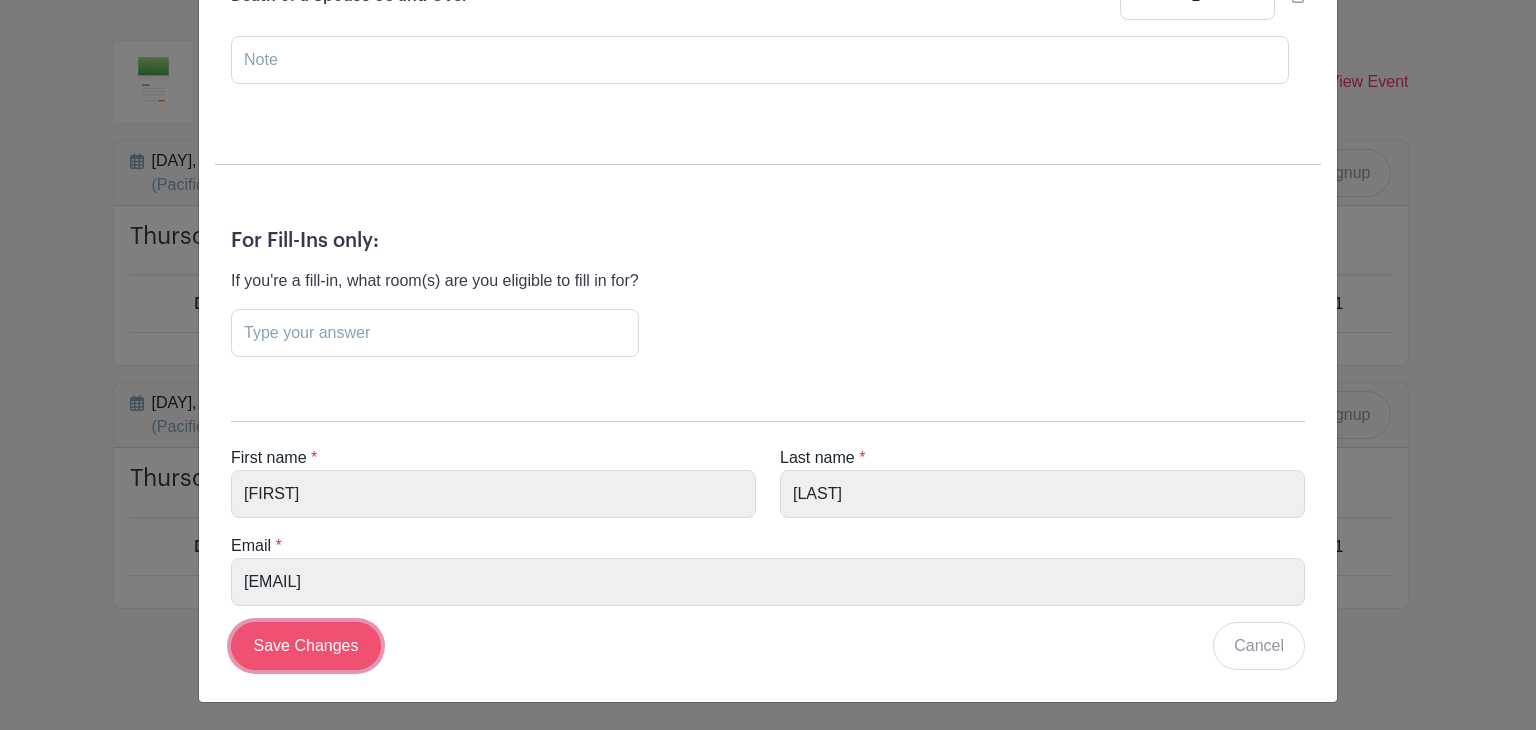 click on "Save Changes" at bounding box center [306, 646] 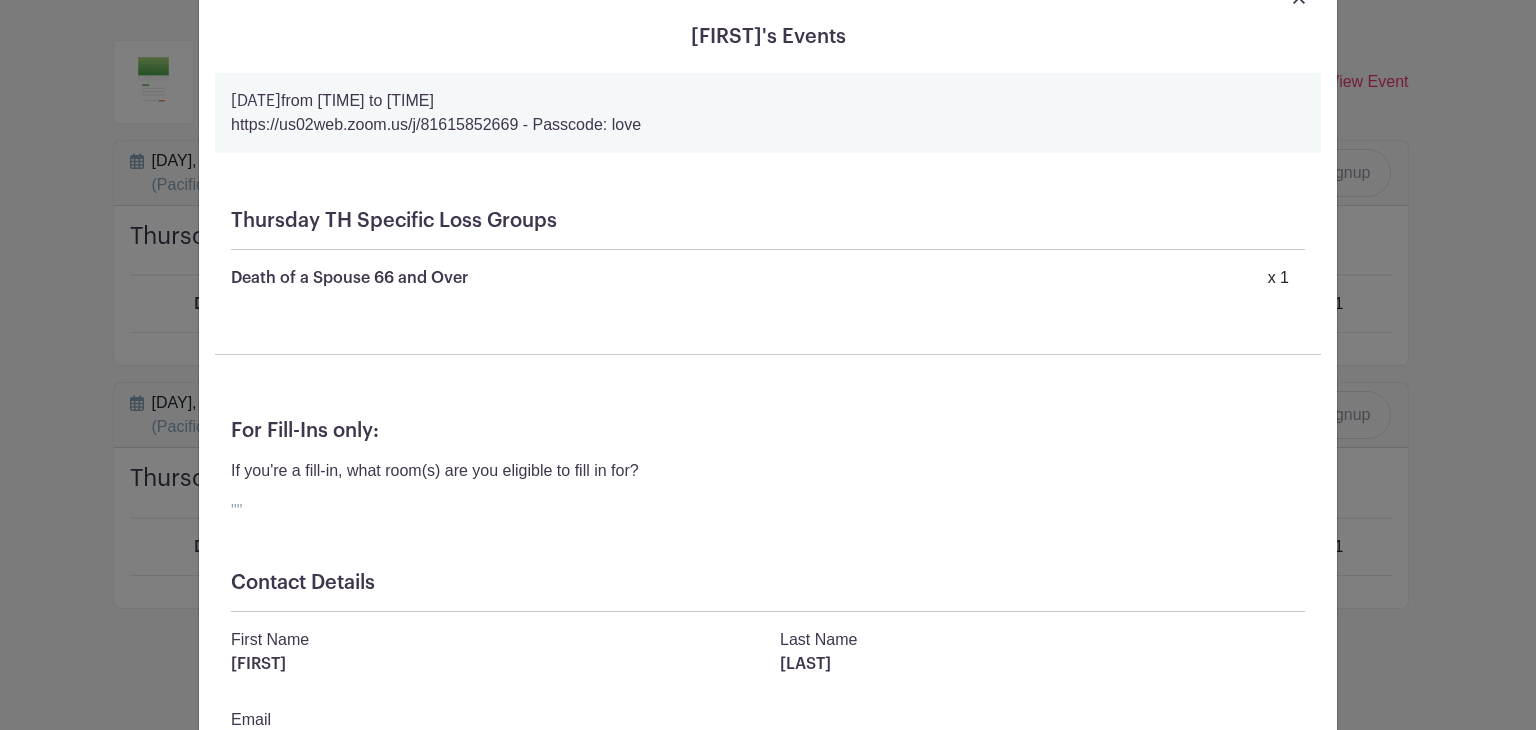 scroll, scrollTop: 0, scrollLeft: 0, axis: both 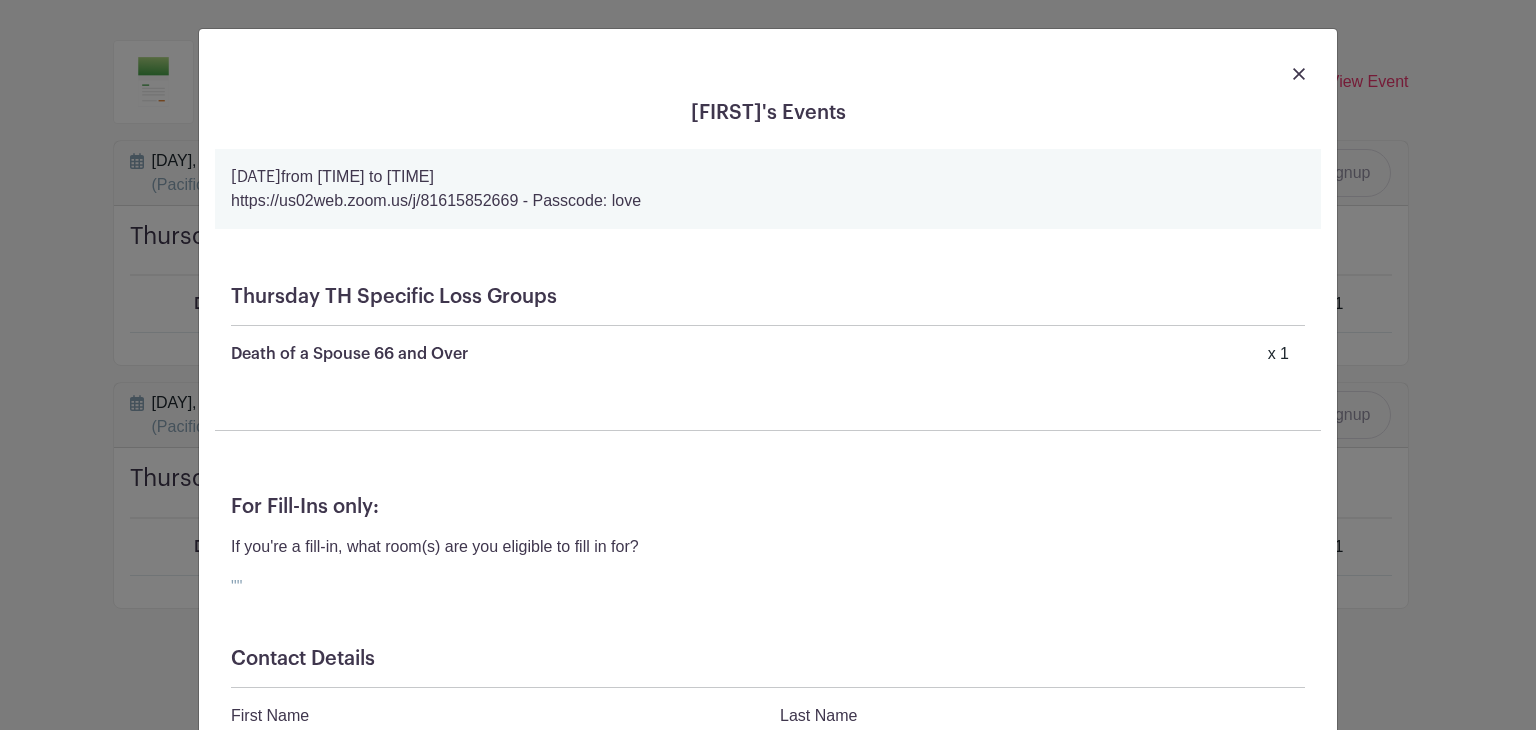 click at bounding box center [1299, 74] 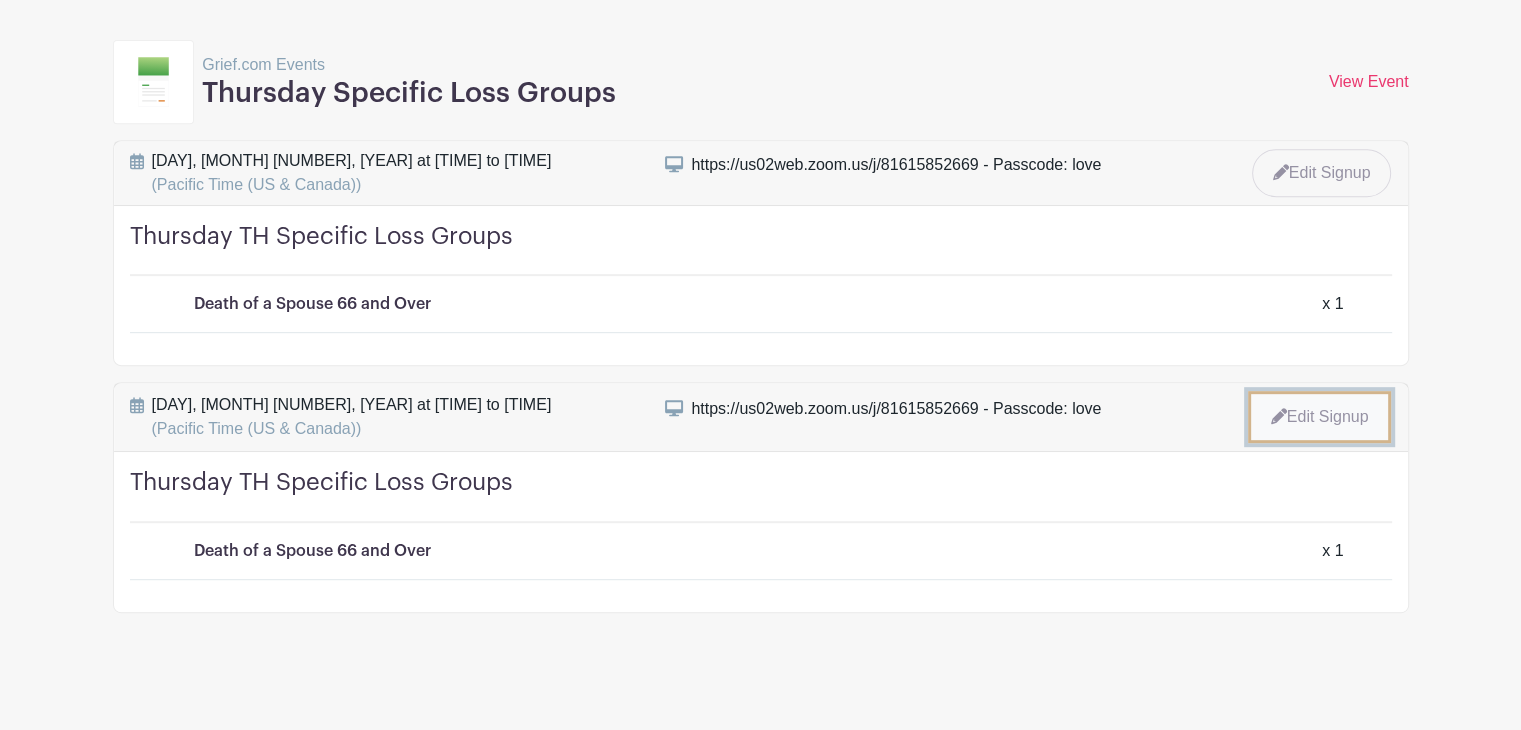click on "Edit Signup" at bounding box center (1320, 417) 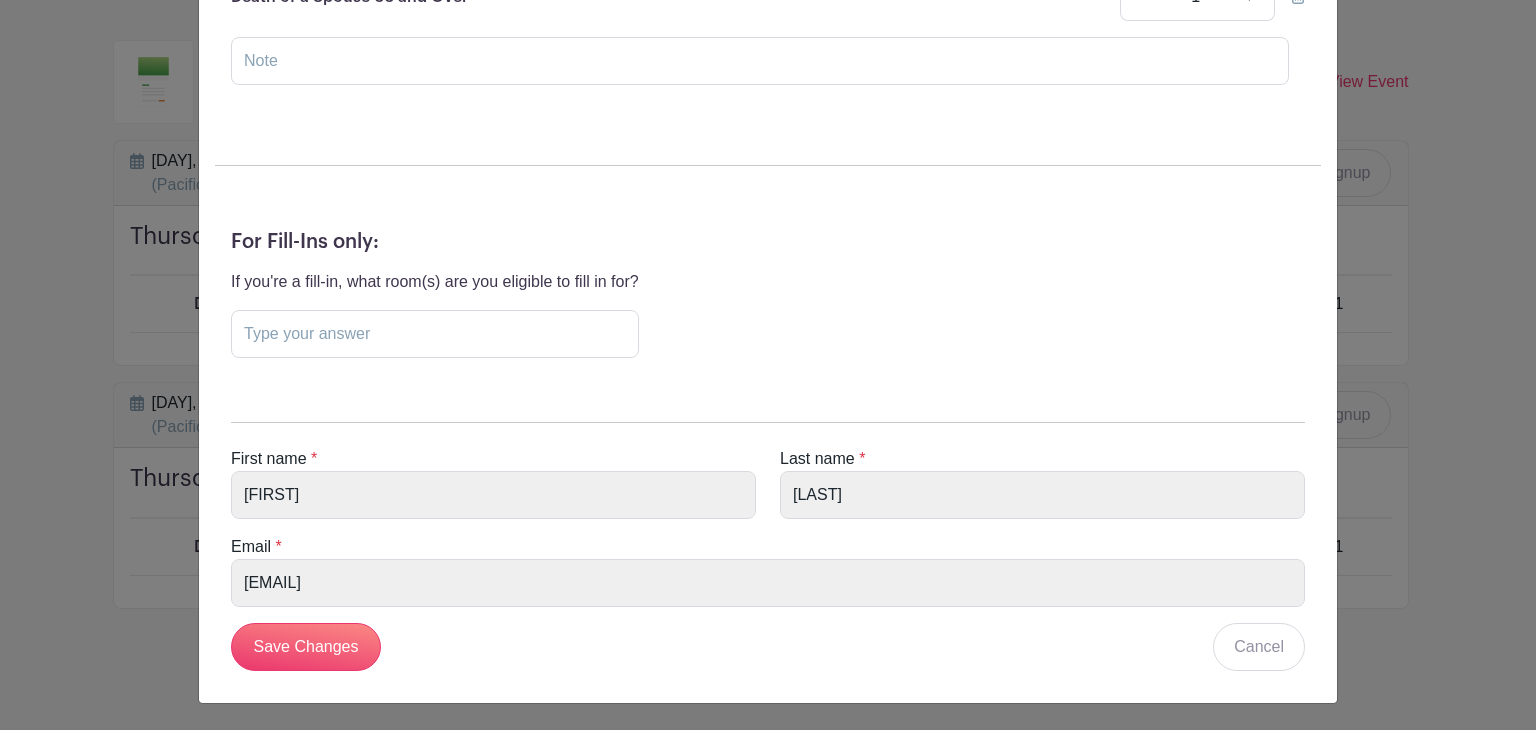 scroll, scrollTop: 378, scrollLeft: 0, axis: vertical 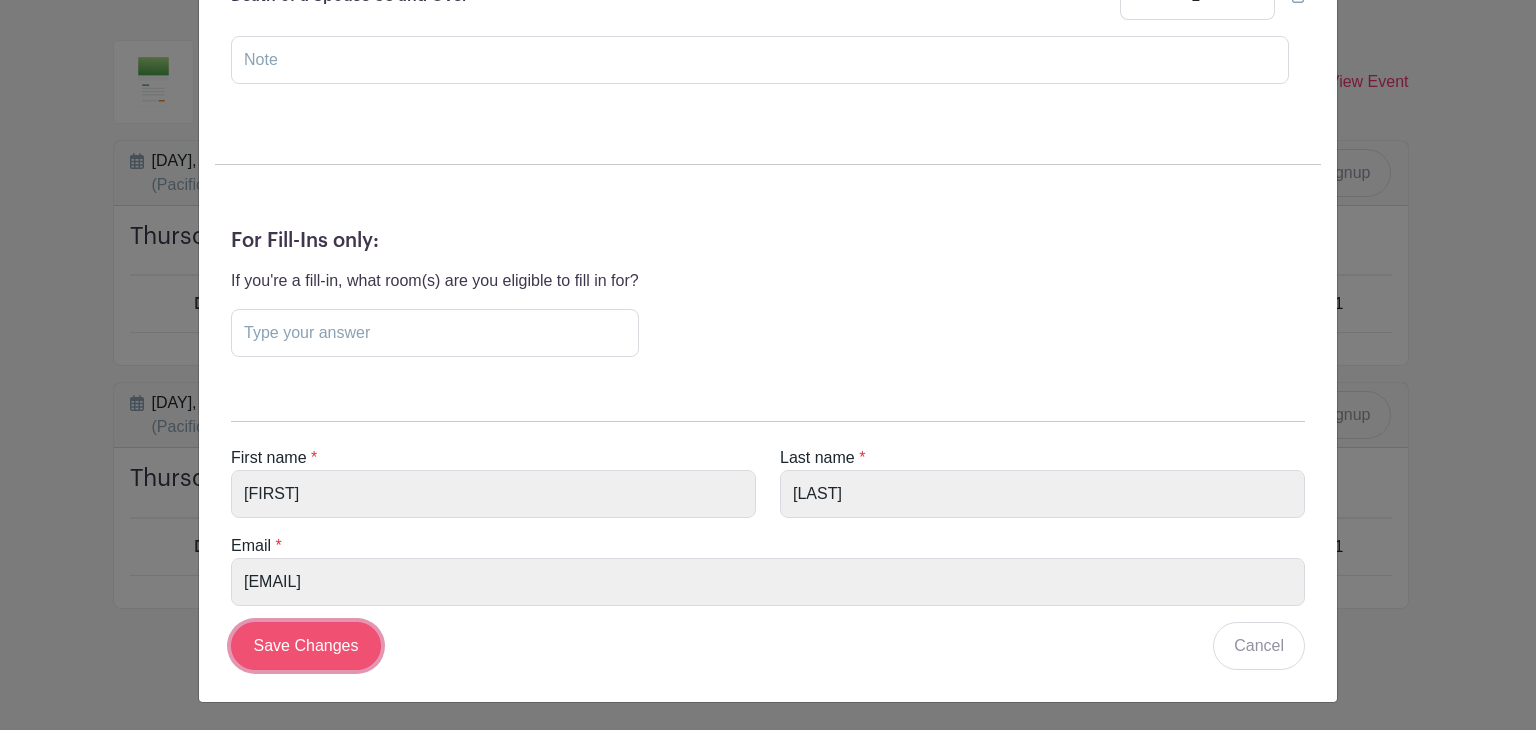click on "Save Changes" at bounding box center (306, 646) 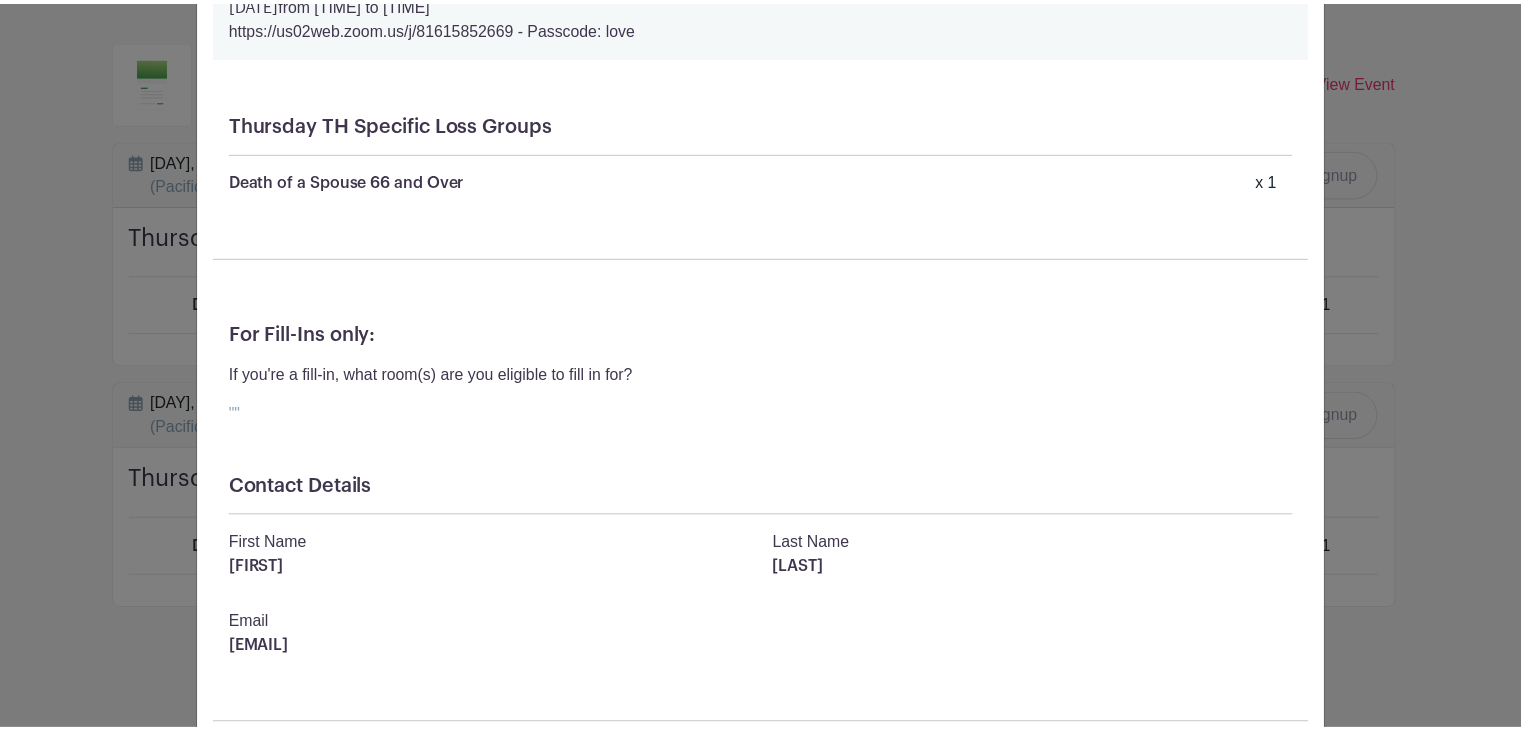 scroll, scrollTop: 0, scrollLeft: 0, axis: both 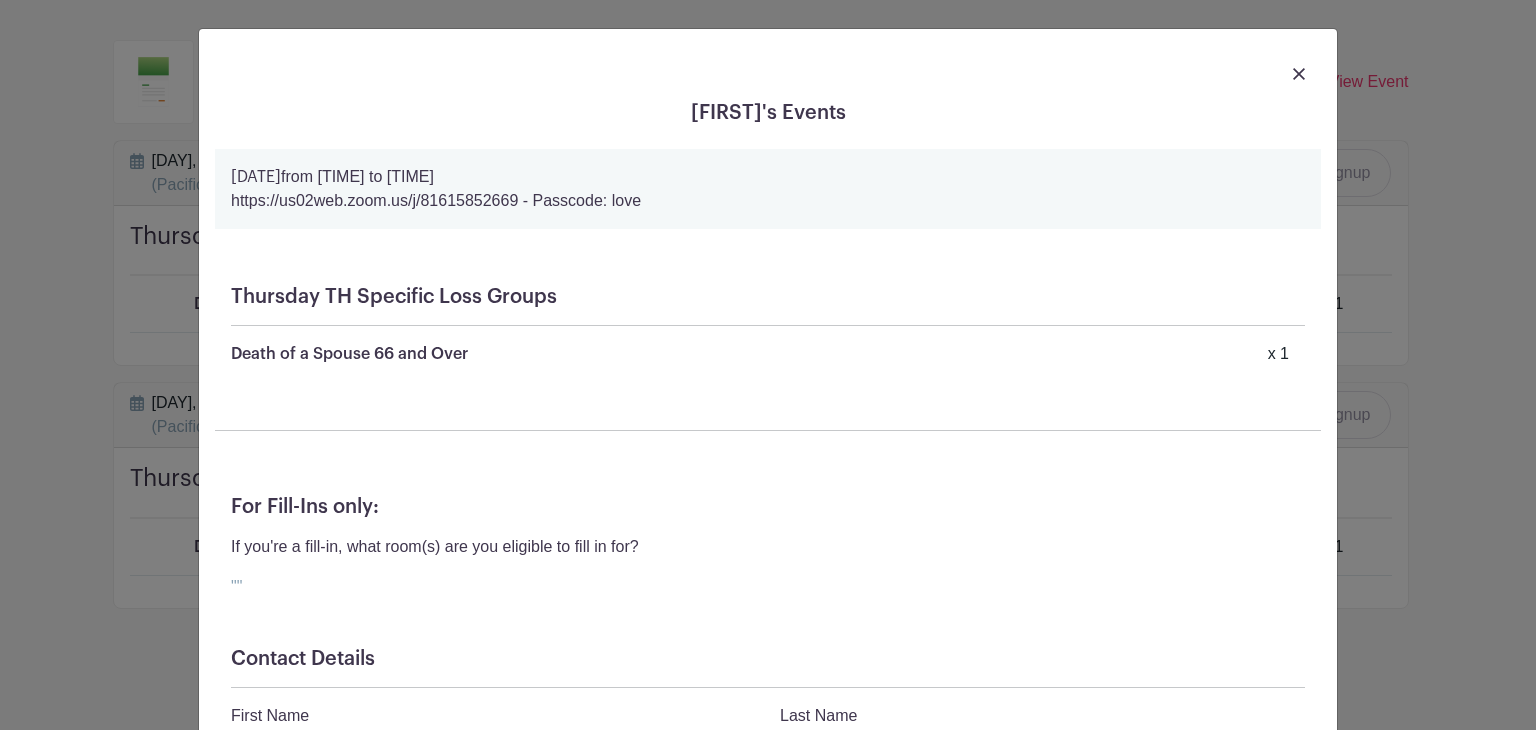 click at bounding box center [1299, 74] 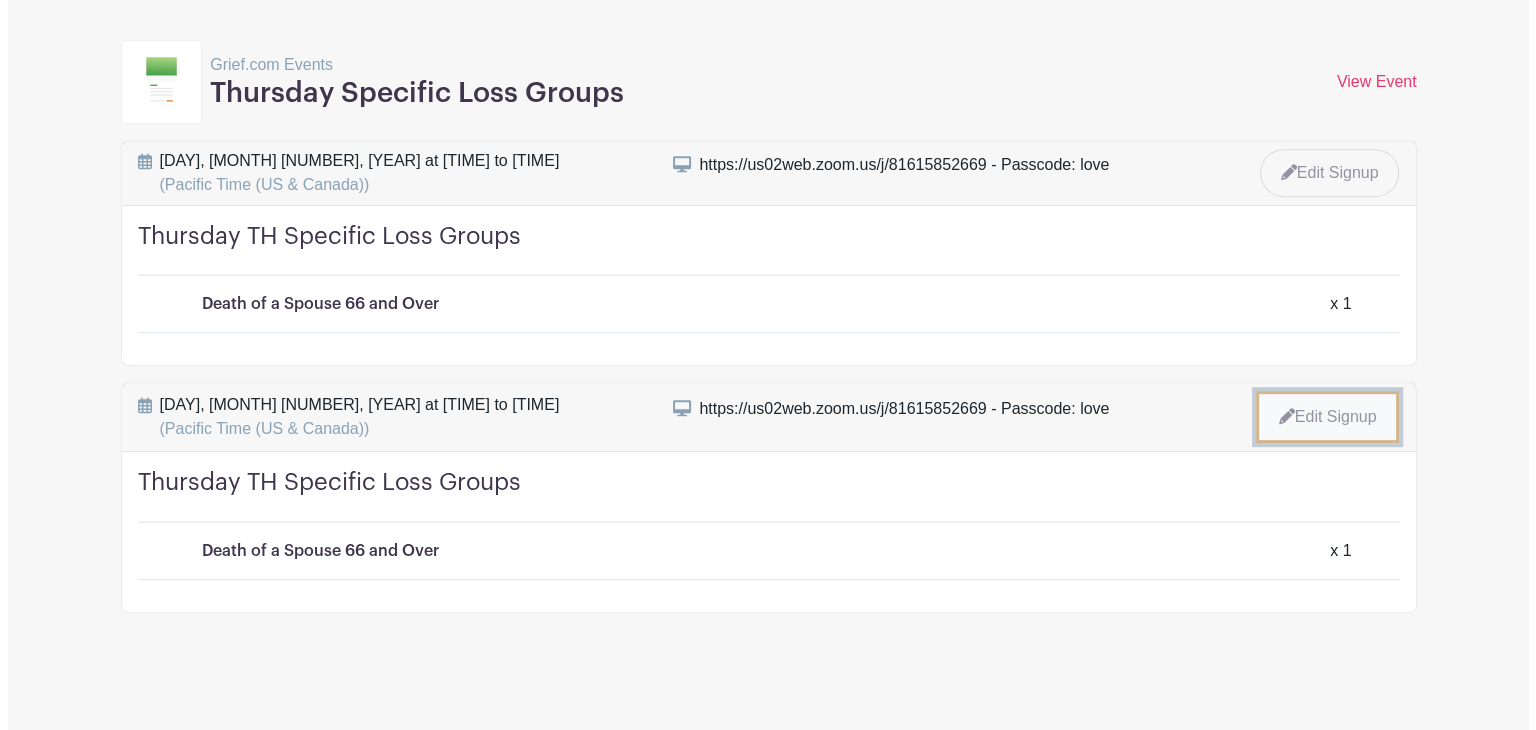 scroll, scrollTop: 786, scrollLeft: 0, axis: vertical 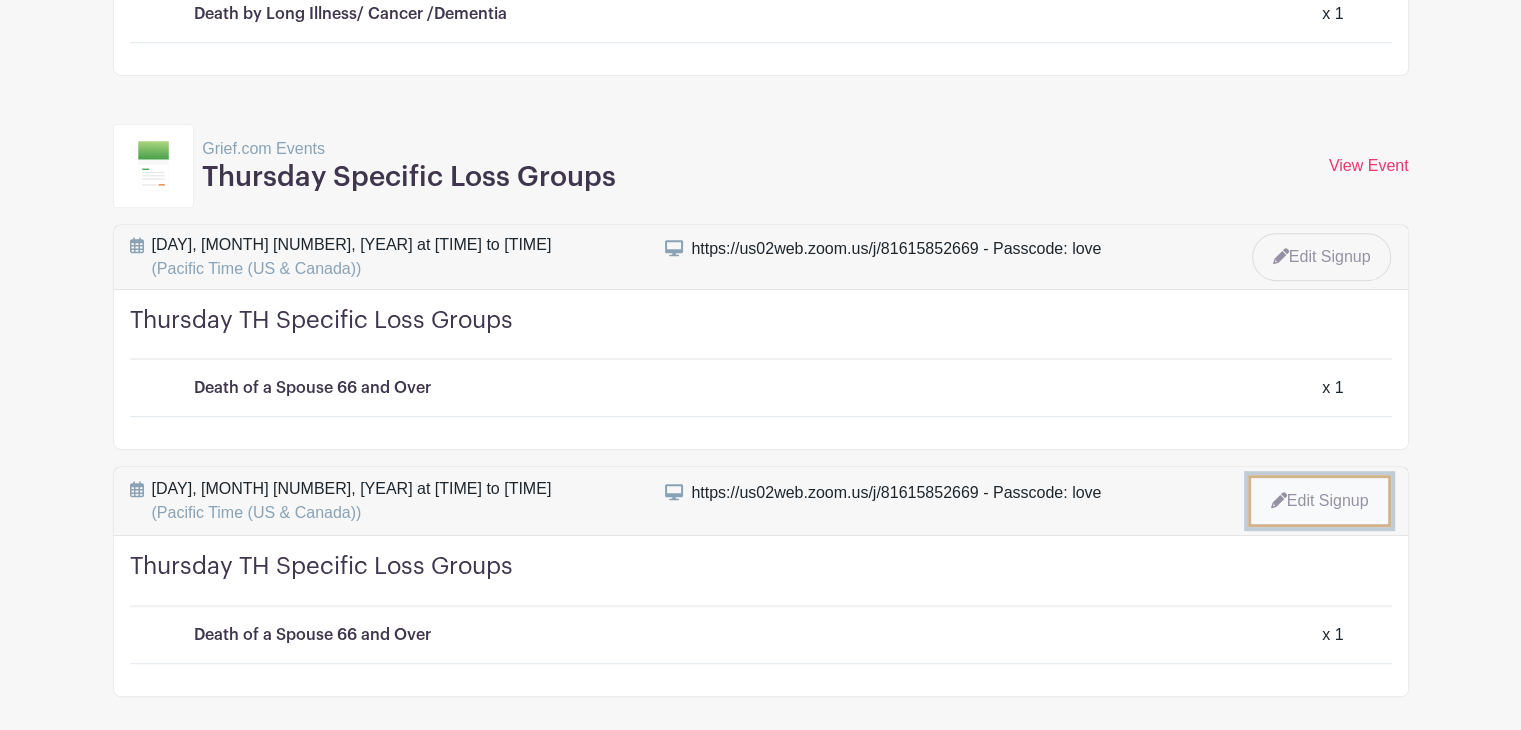click on "[DATE]" at bounding box center (761, 53) 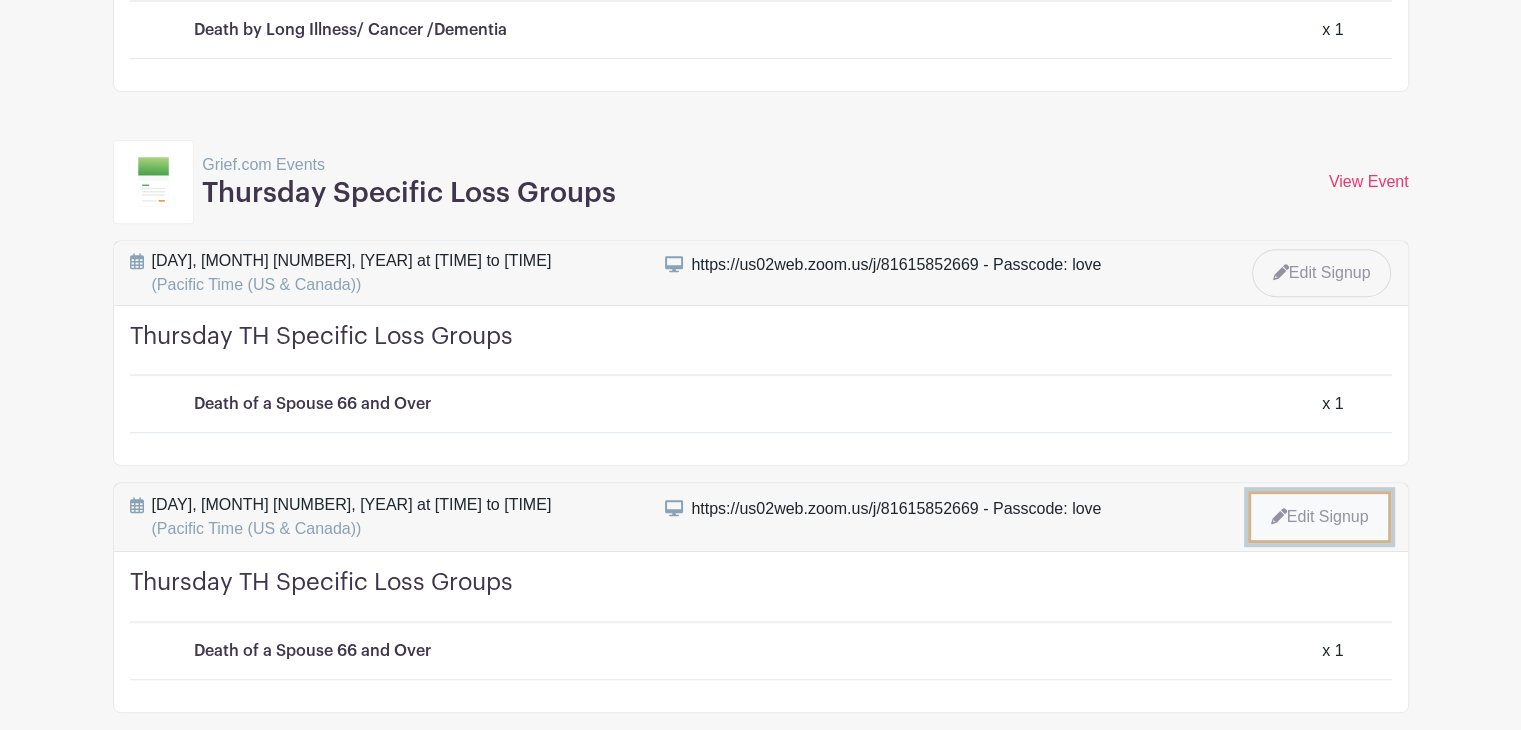 click on "Edit Signup" at bounding box center (1320, 517) 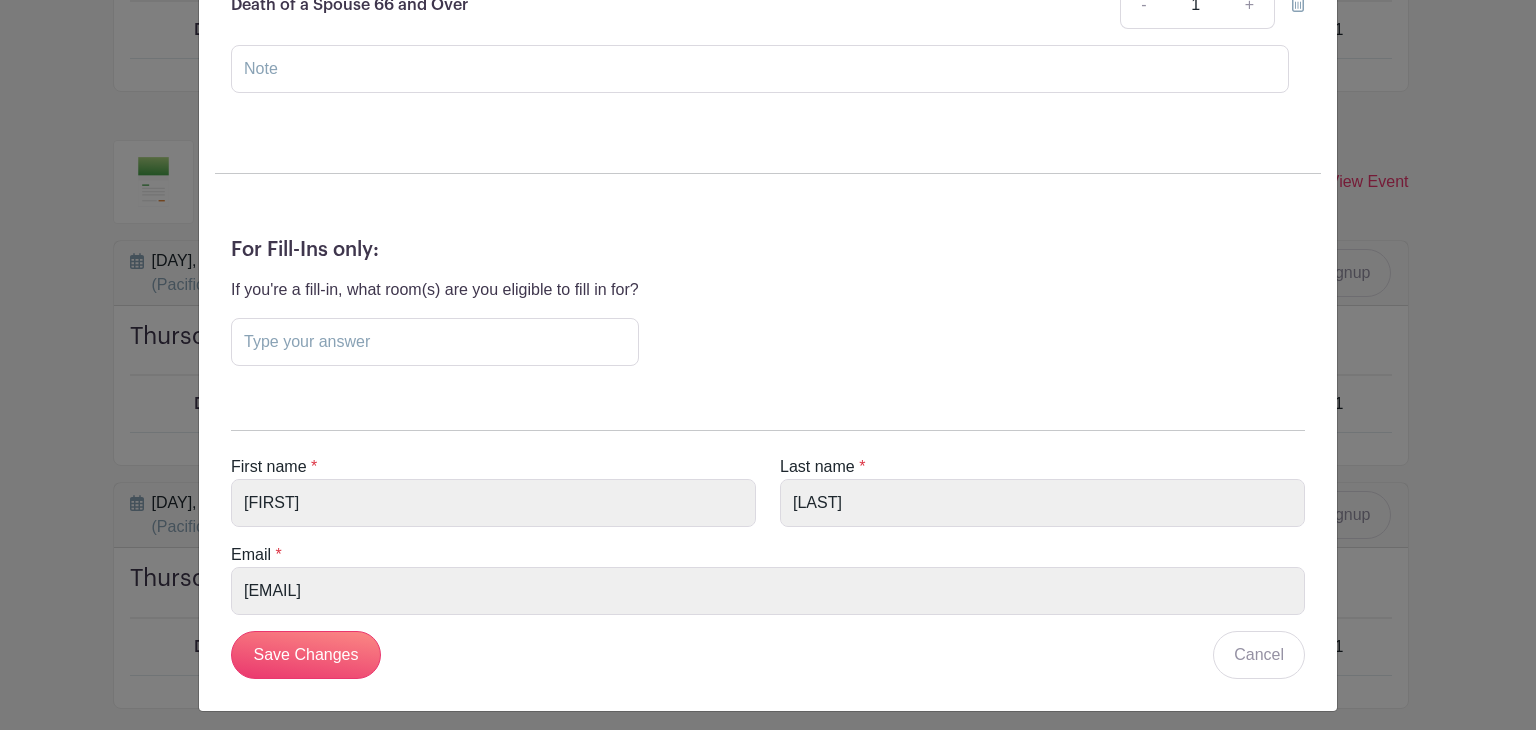 scroll, scrollTop: 378, scrollLeft: 0, axis: vertical 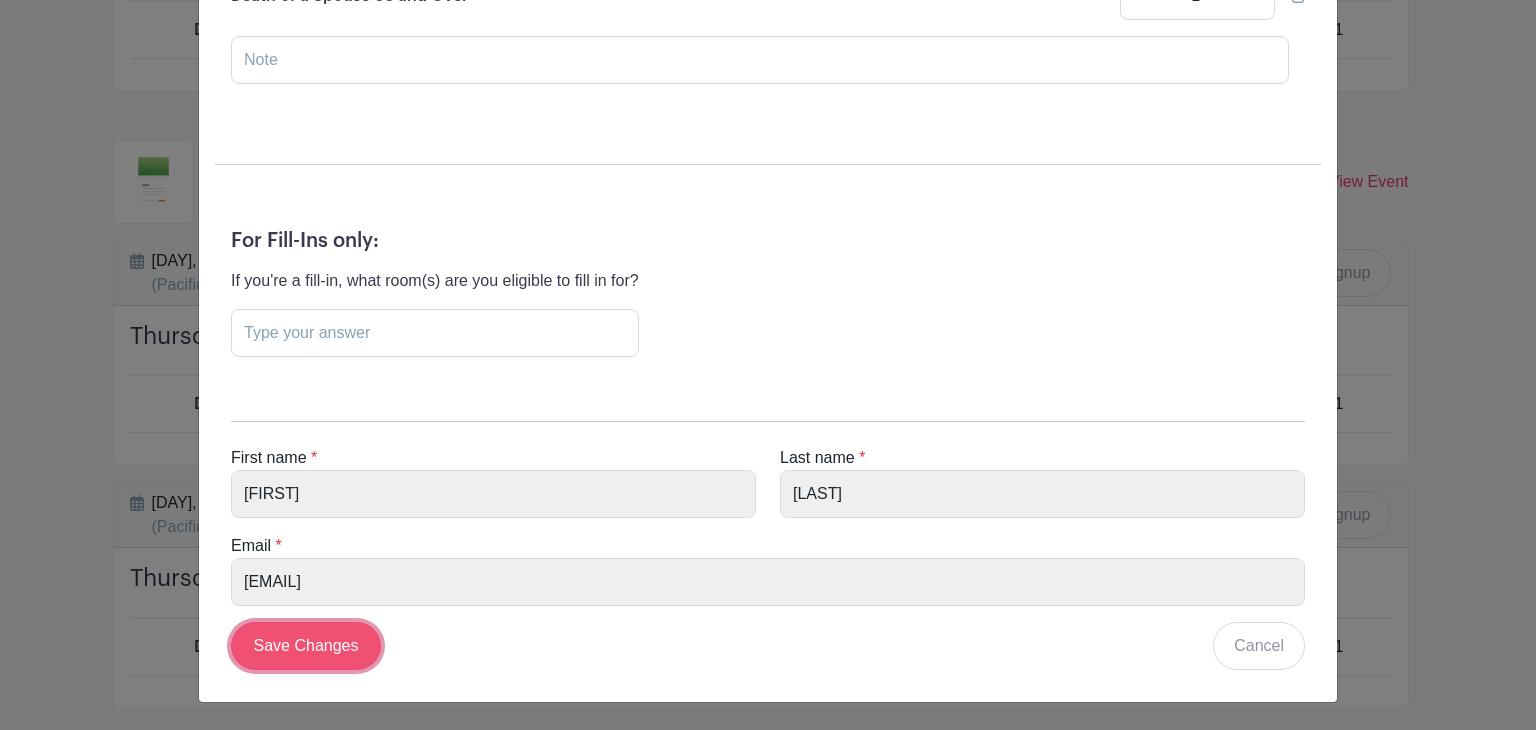 click on "Save Changes" at bounding box center [306, 646] 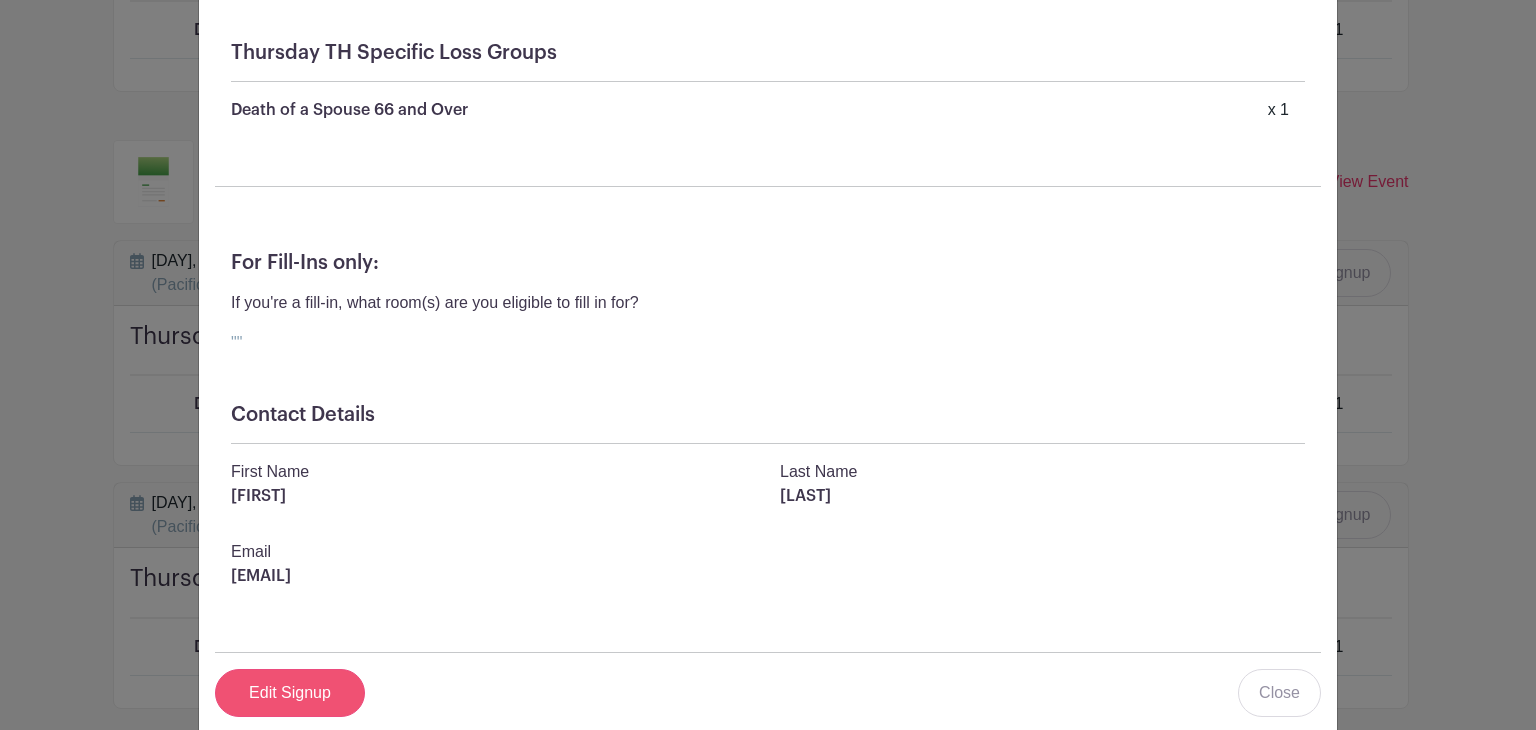 scroll, scrollTop: 276, scrollLeft: 0, axis: vertical 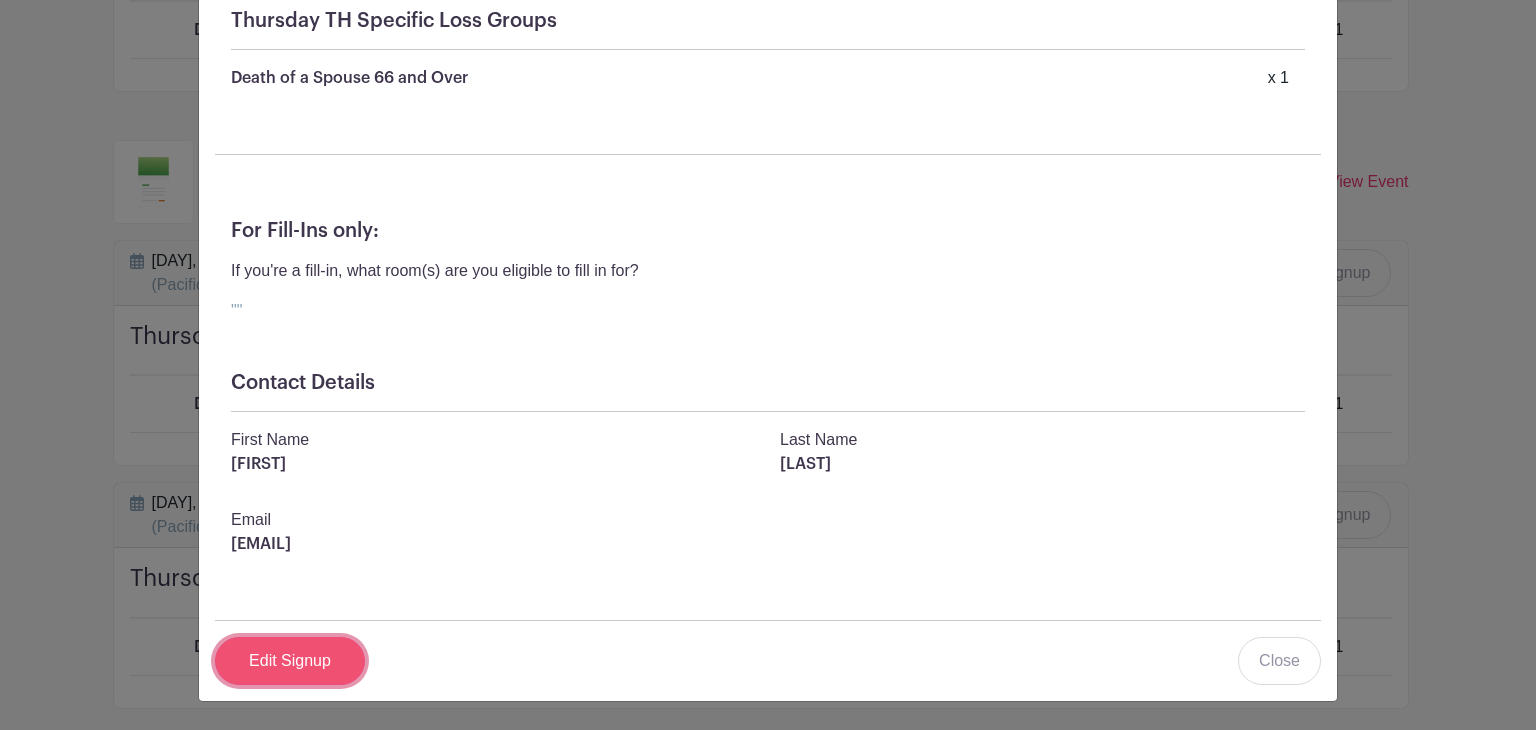 click on "Edit Signup" at bounding box center [290, 661] 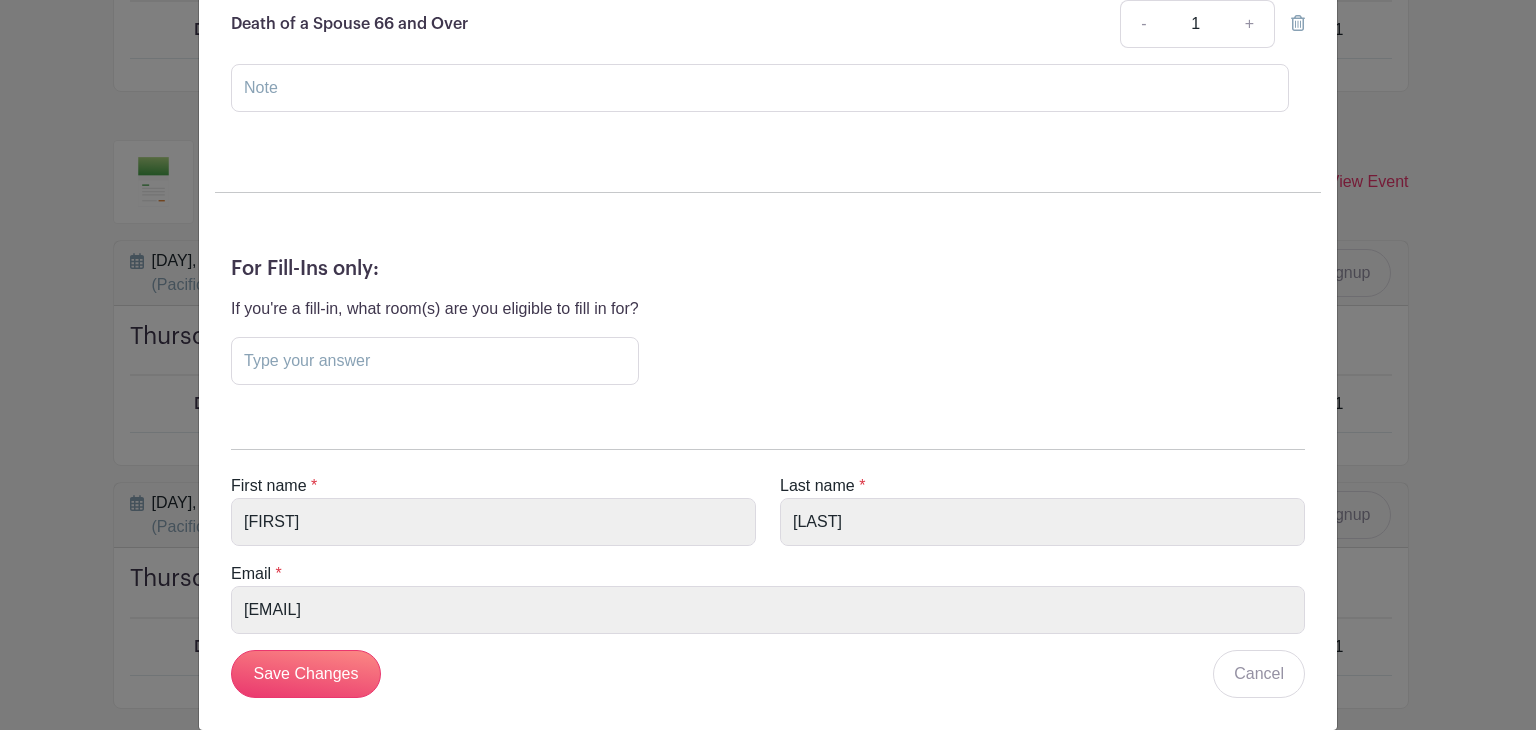 scroll, scrollTop: 378, scrollLeft: 0, axis: vertical 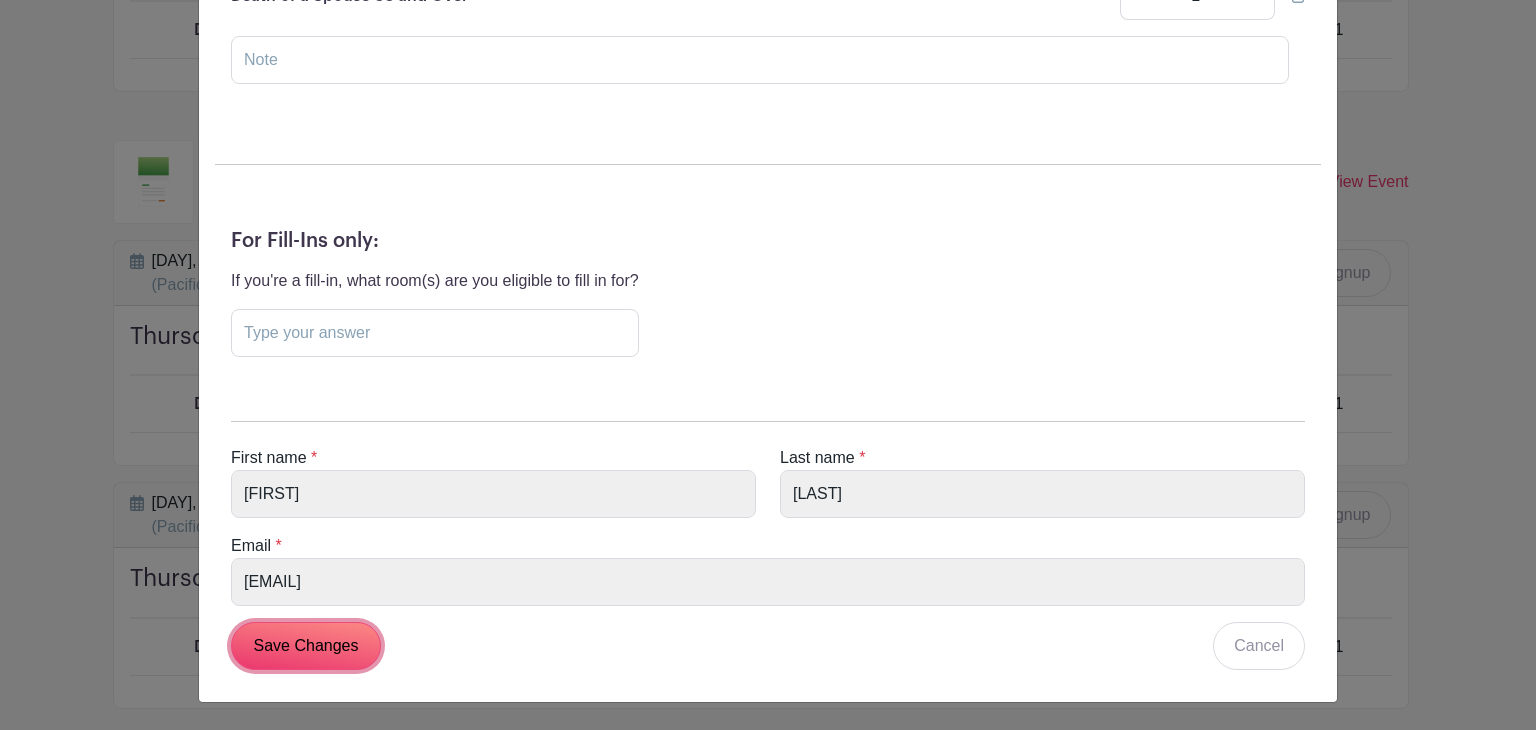 click on "Save Changes" at bounding box center [306, 646] 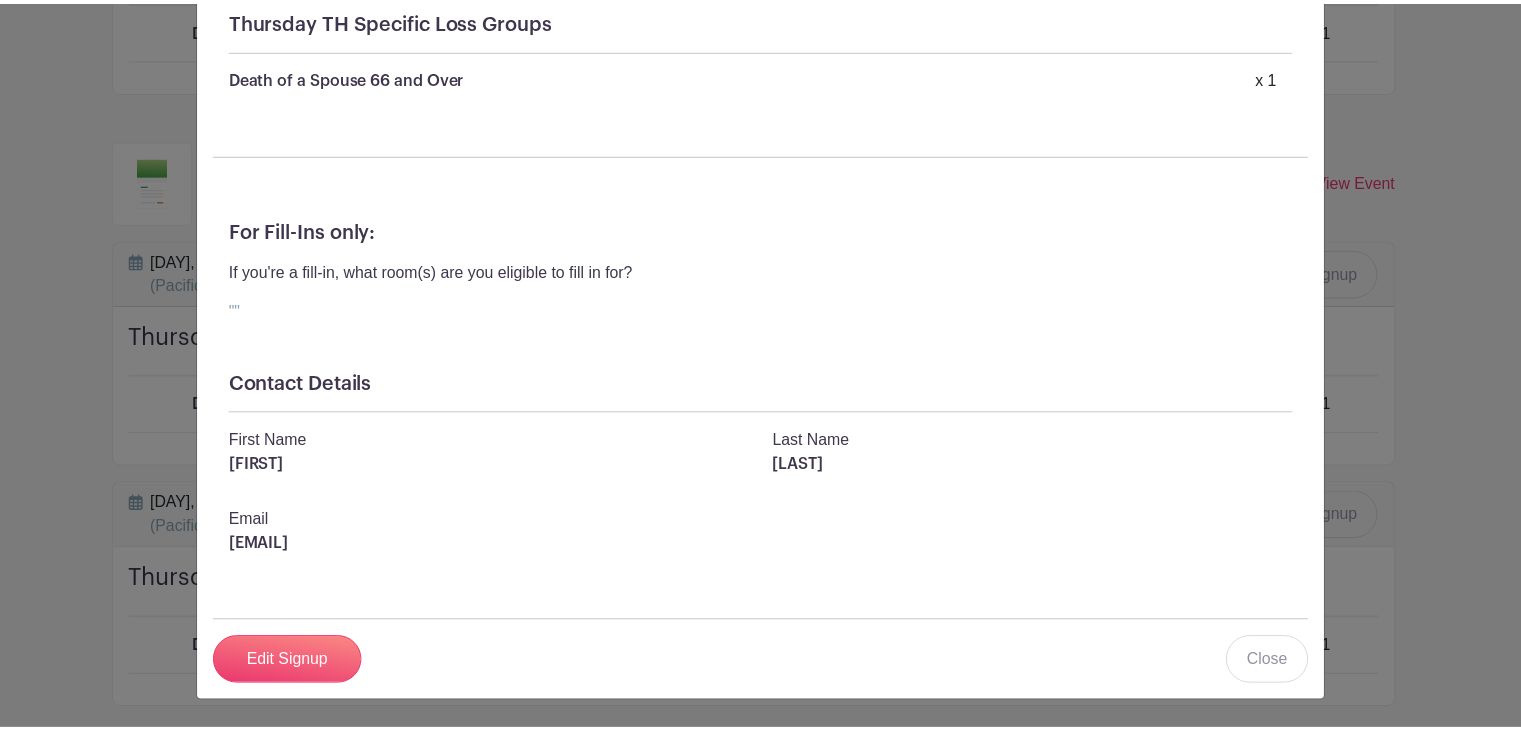 scroll, scrollTop: 0, scrollLeft: 0, axis: both 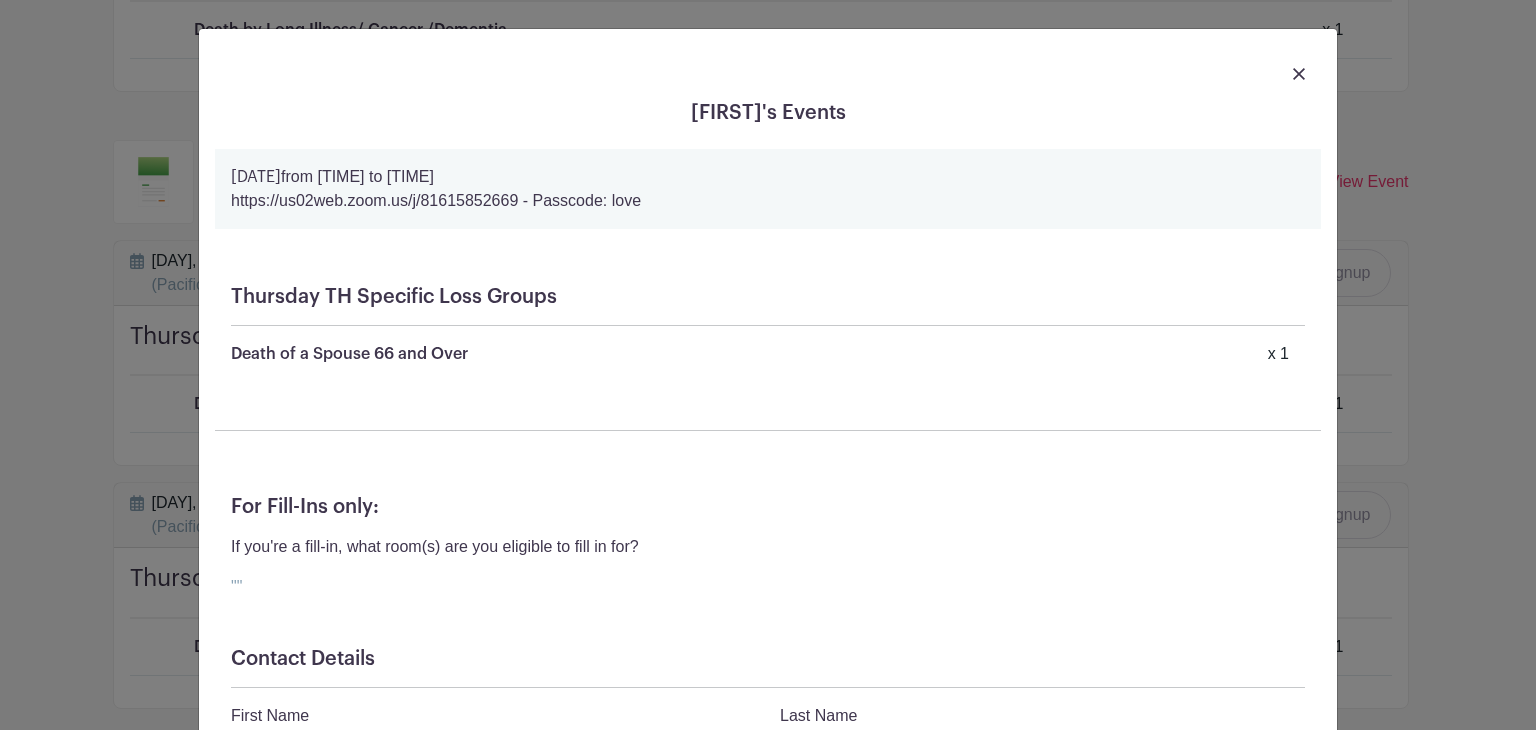 click at bounding box center (1299, 74) 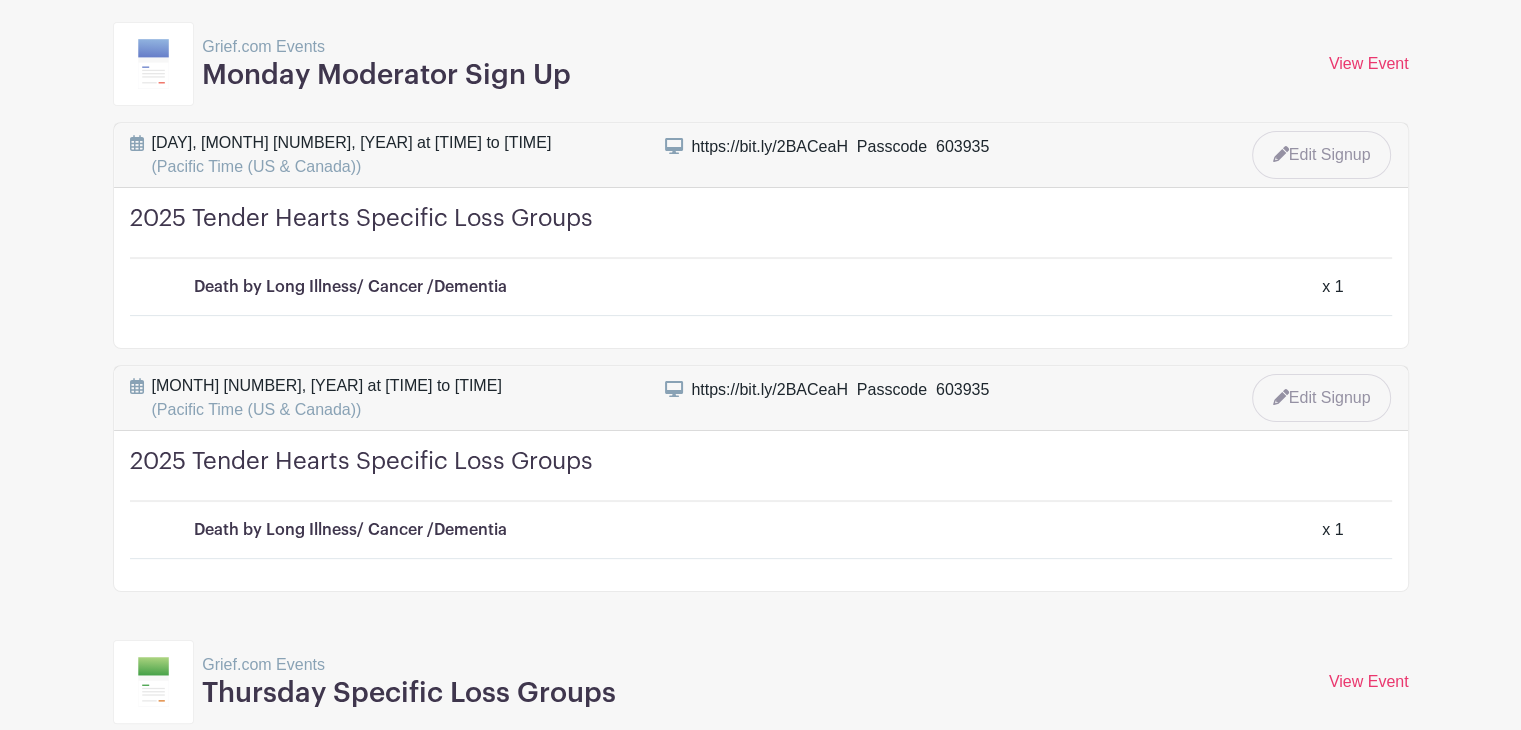 scroll, scrollTop: 0, scrollLeft: 0, axis: both 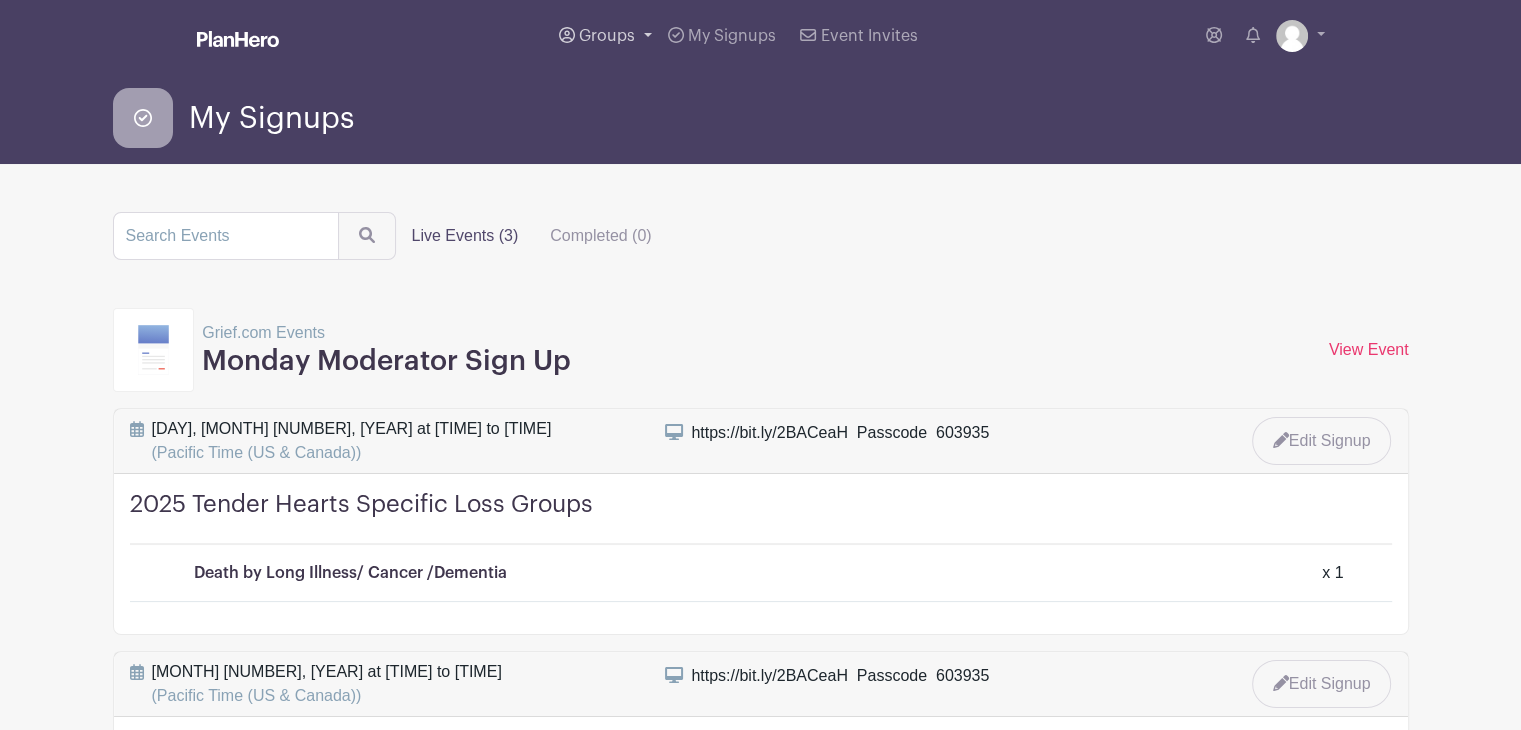 click on "Groups" at bounding box center (607, 36) 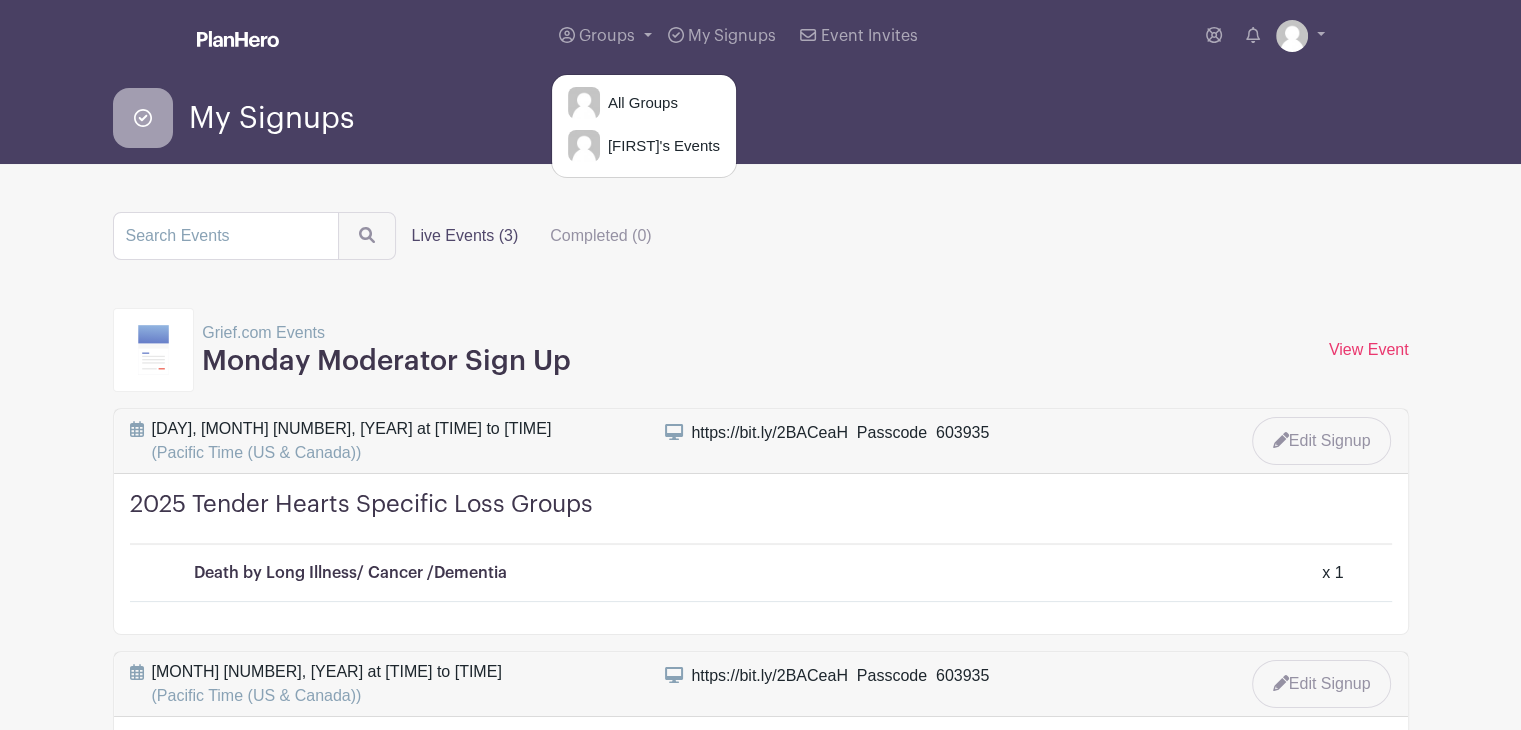 click on "My Signups" at bounding box center [761, 118] 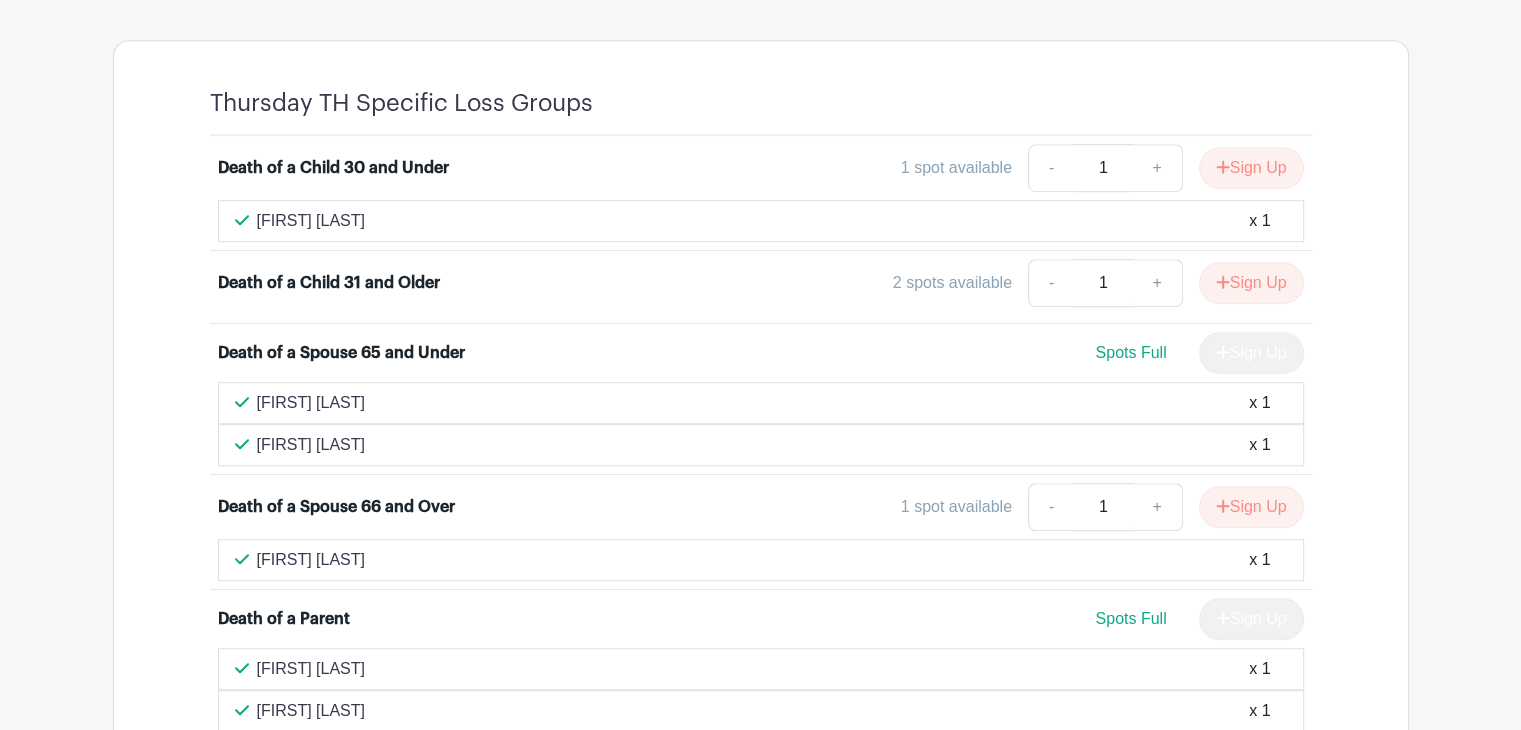 scroll, scrollTop: 1300, scrollLeft: 0, axis: vertical 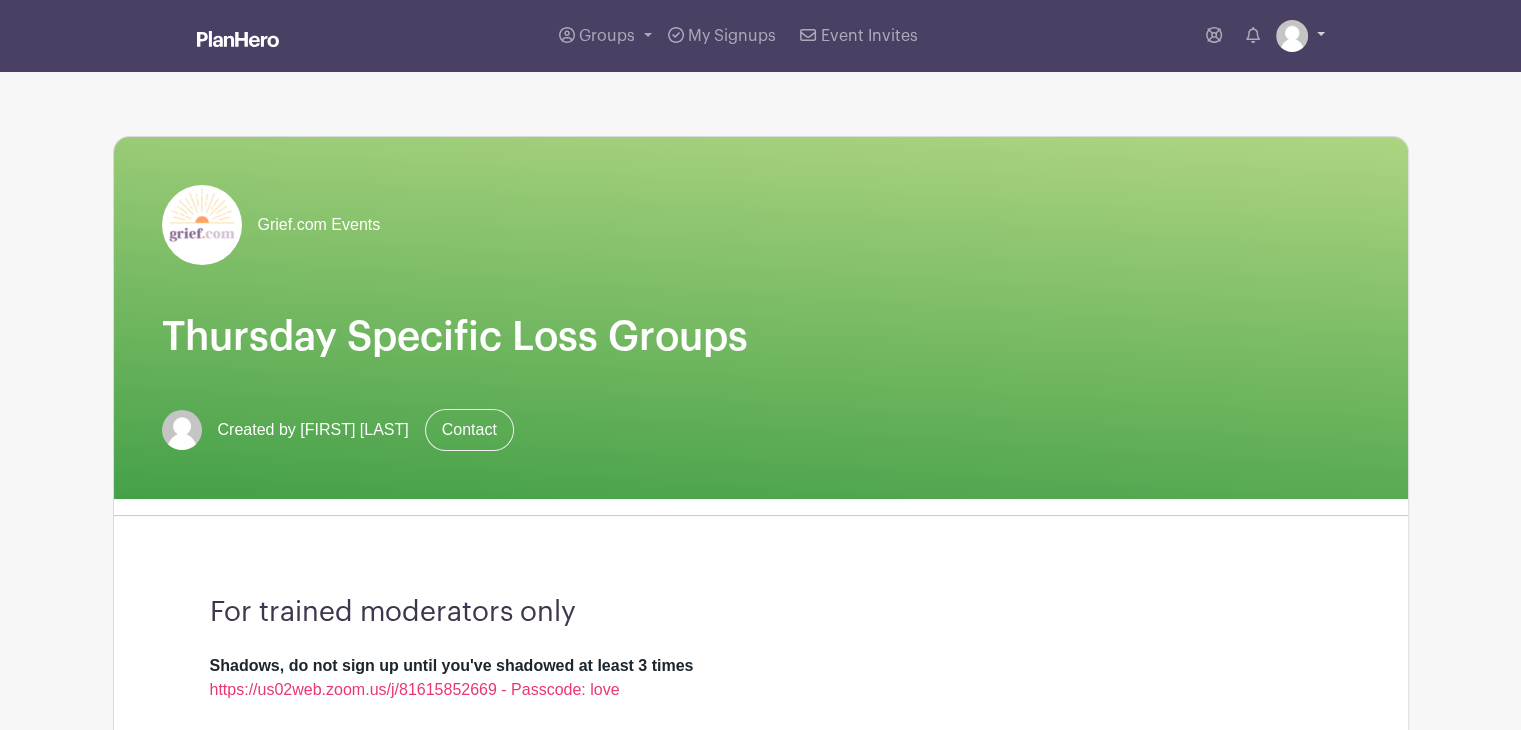 click at bounding box center [1300, 36] 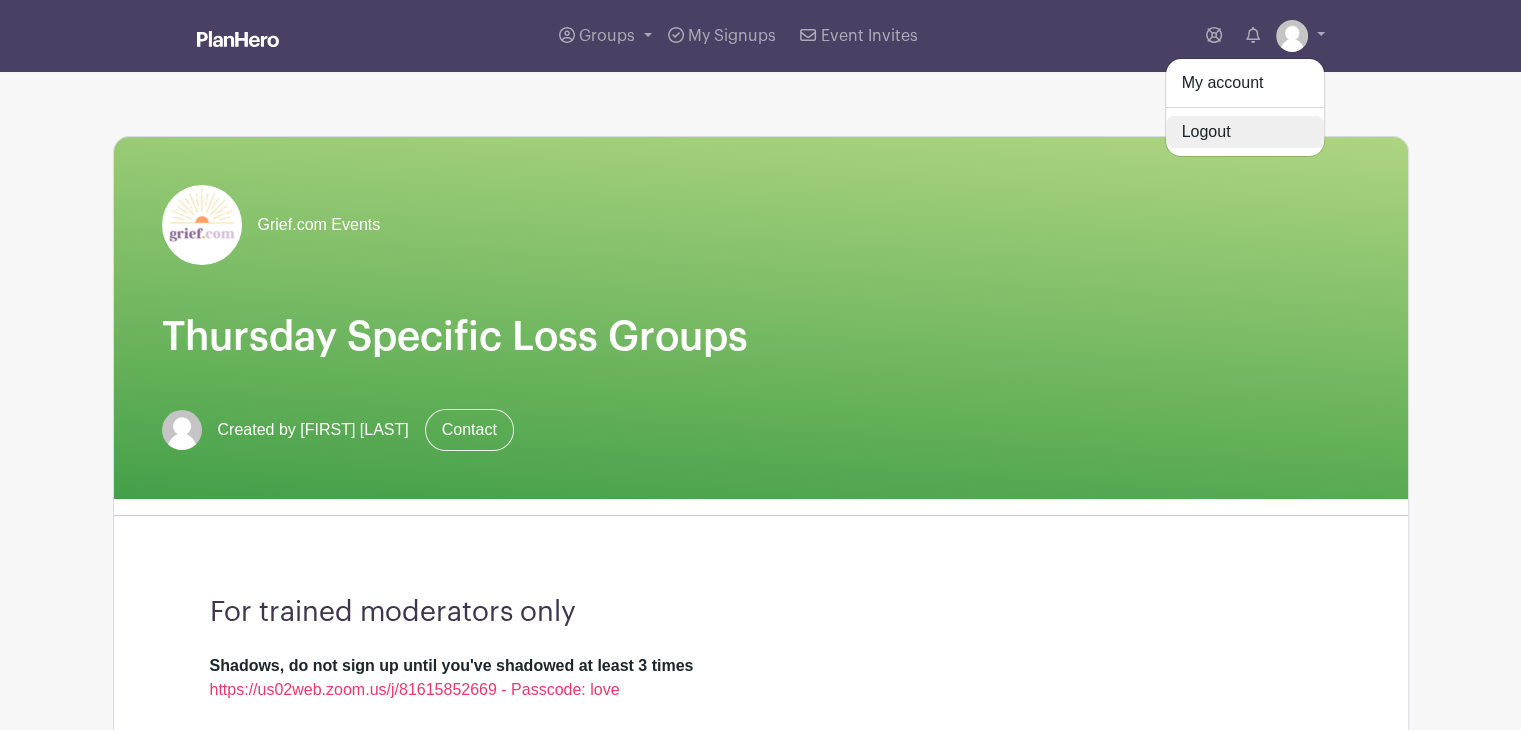 click on "Logout" at bounding box center [1245, 132] 